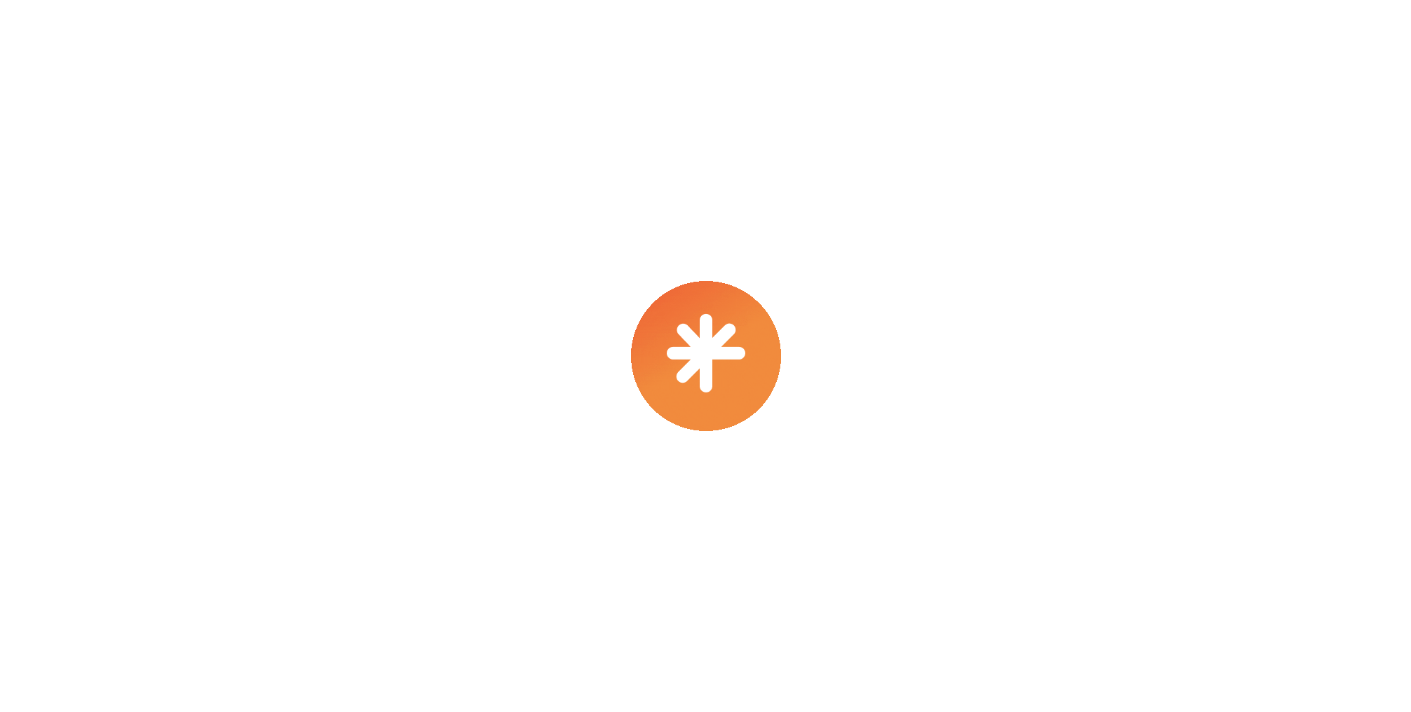 scroll, scrollTop: 0, scrollLeft: 0, axis: both 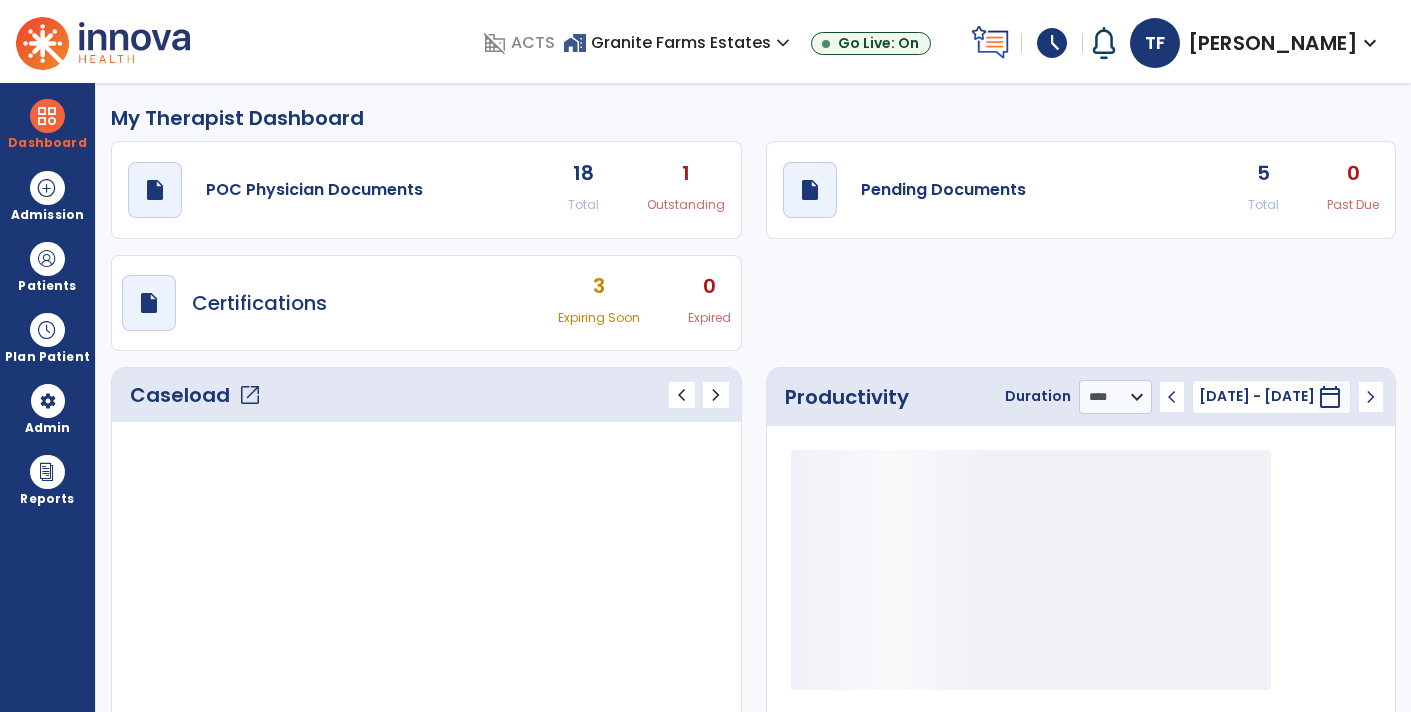select on "****" 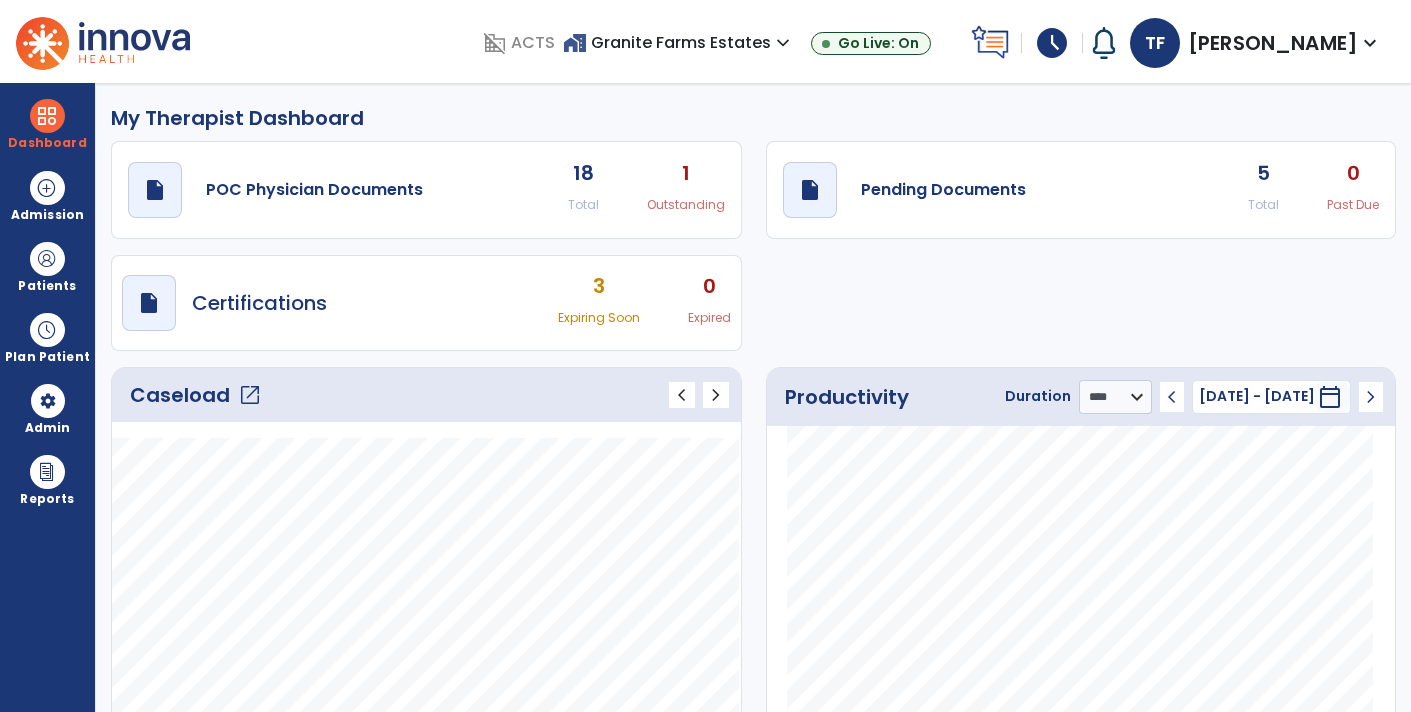scroll, scrollTop: 0, scrollLeft: 0, axis: both 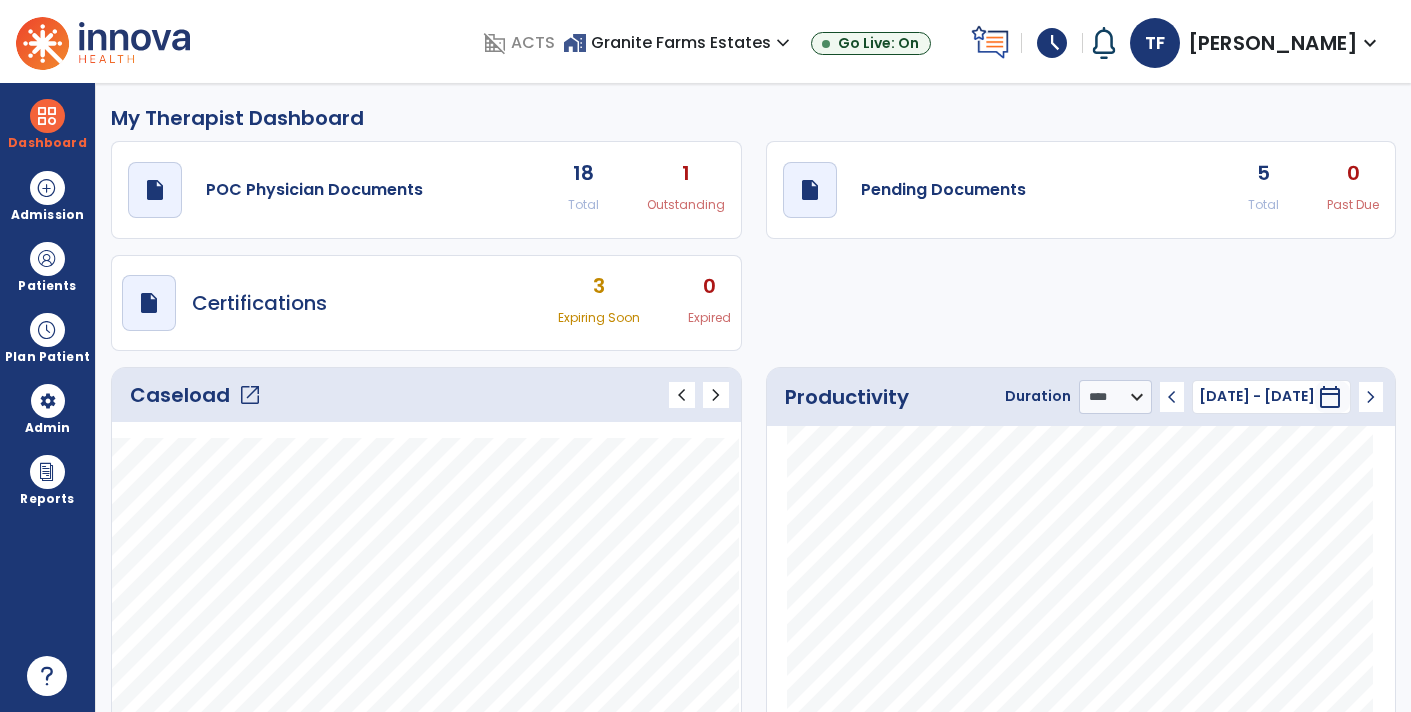 click on "draft   open_in_new  Pending Documents 5 Total 0 Past Due" 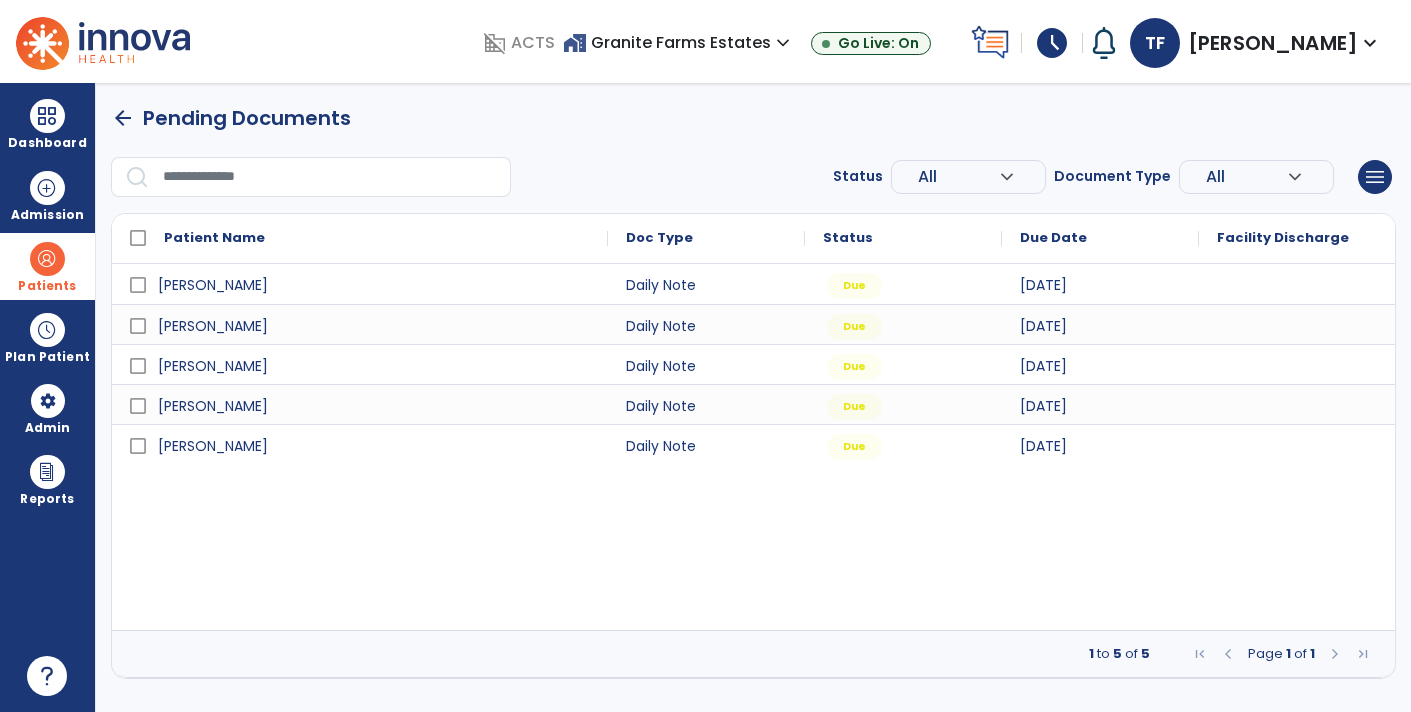 click on "Patients" at bounding box center (47, 286) 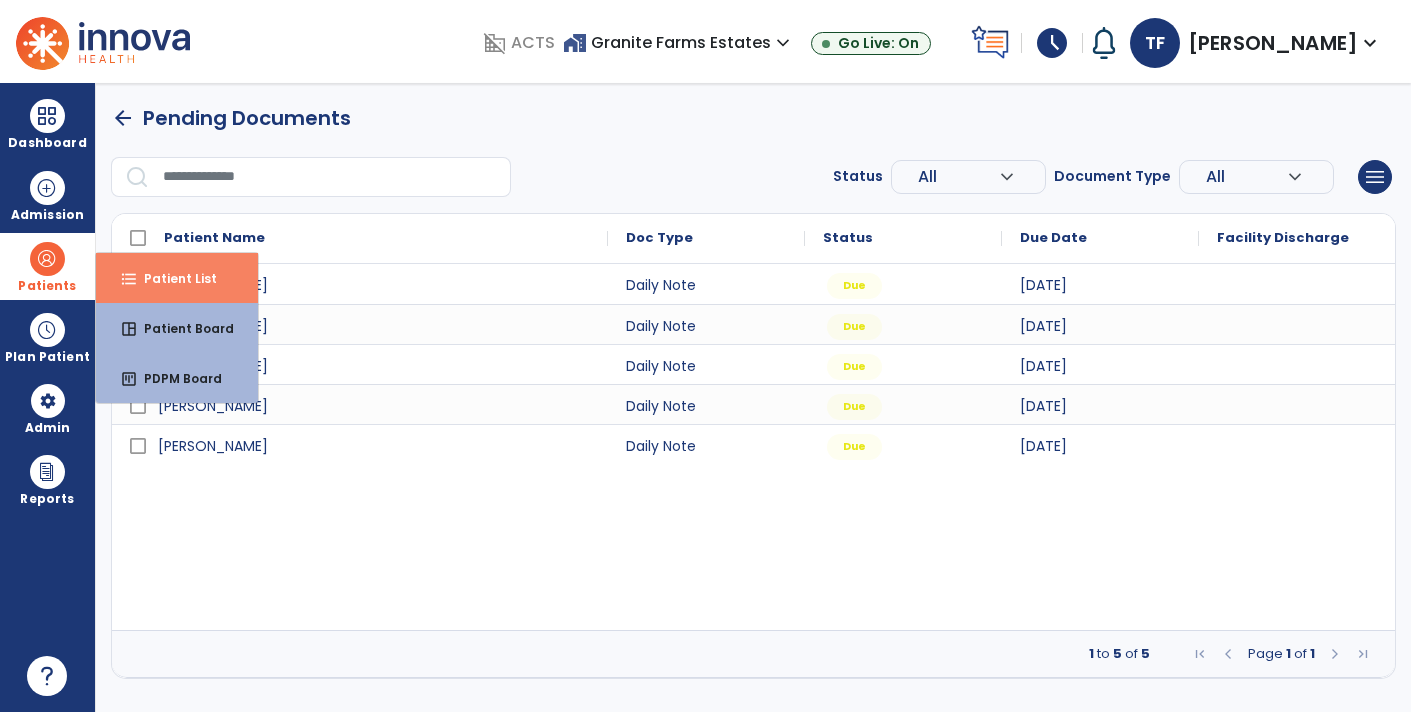 click on "format_list_bulleted  Patient List" at bounding box center [177, 278] 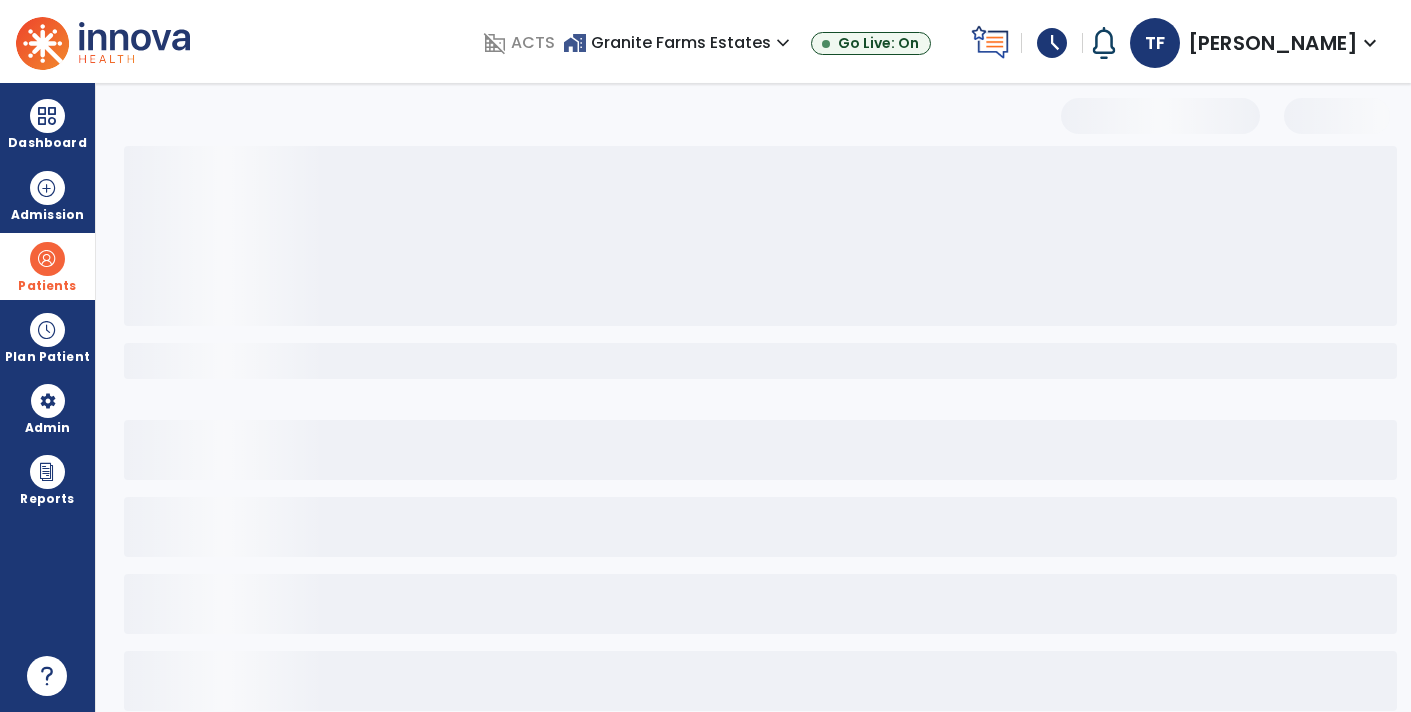 select on "***" 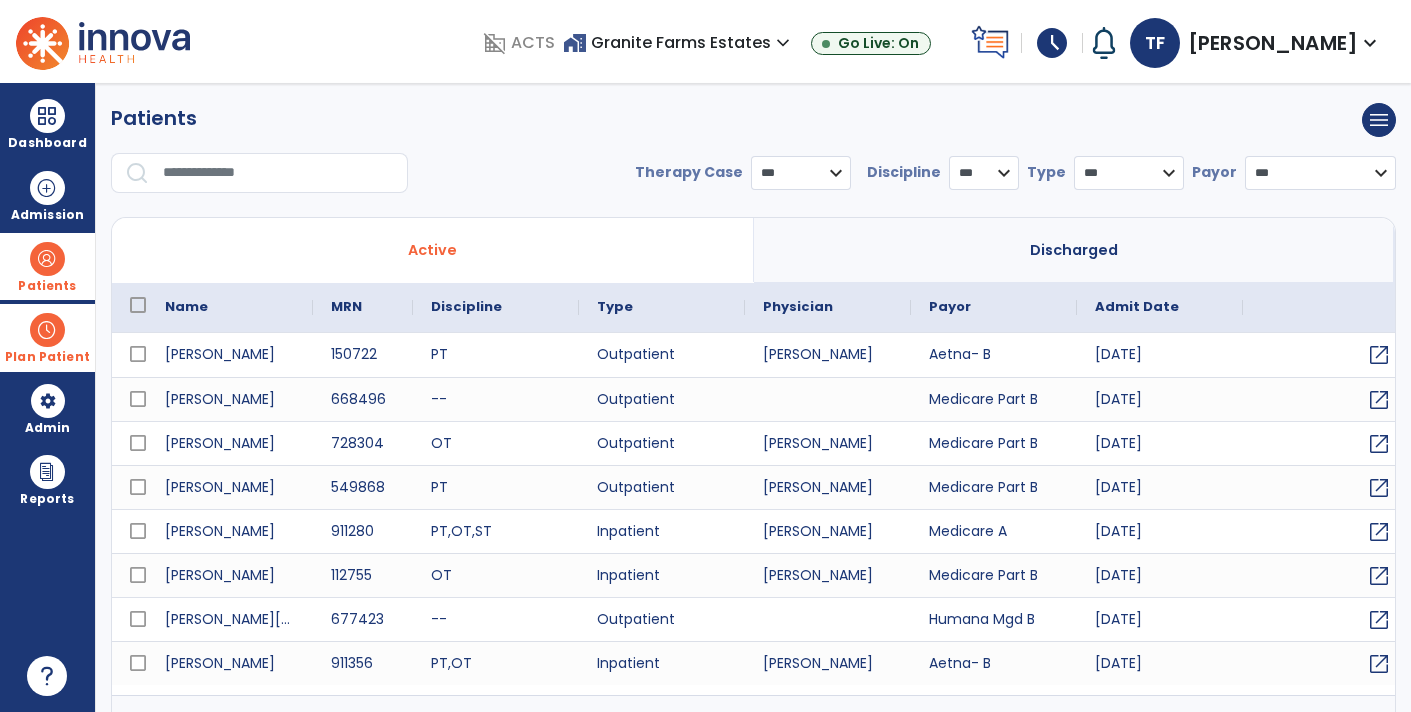 click on "Plan Patient" at bounding box center (47, 286) 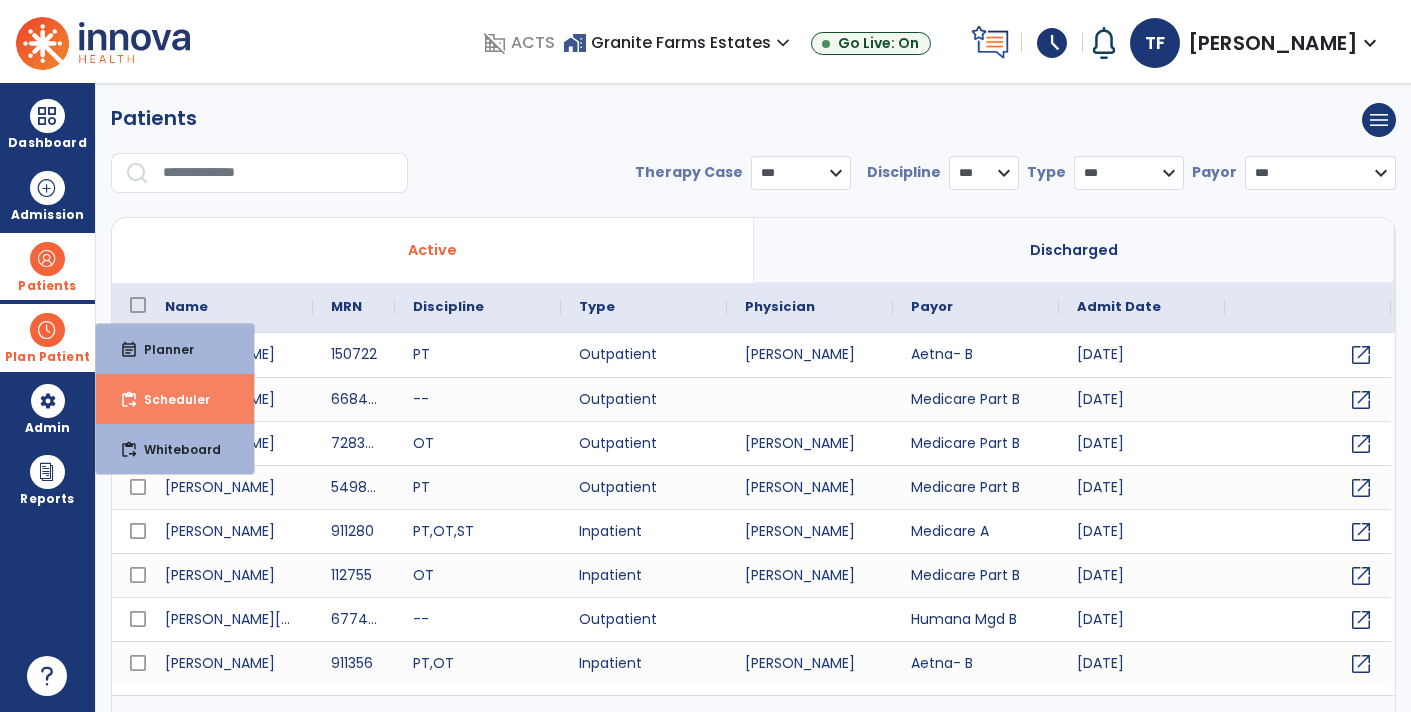 click on "Scheduler" at bounding box center (169, 399) 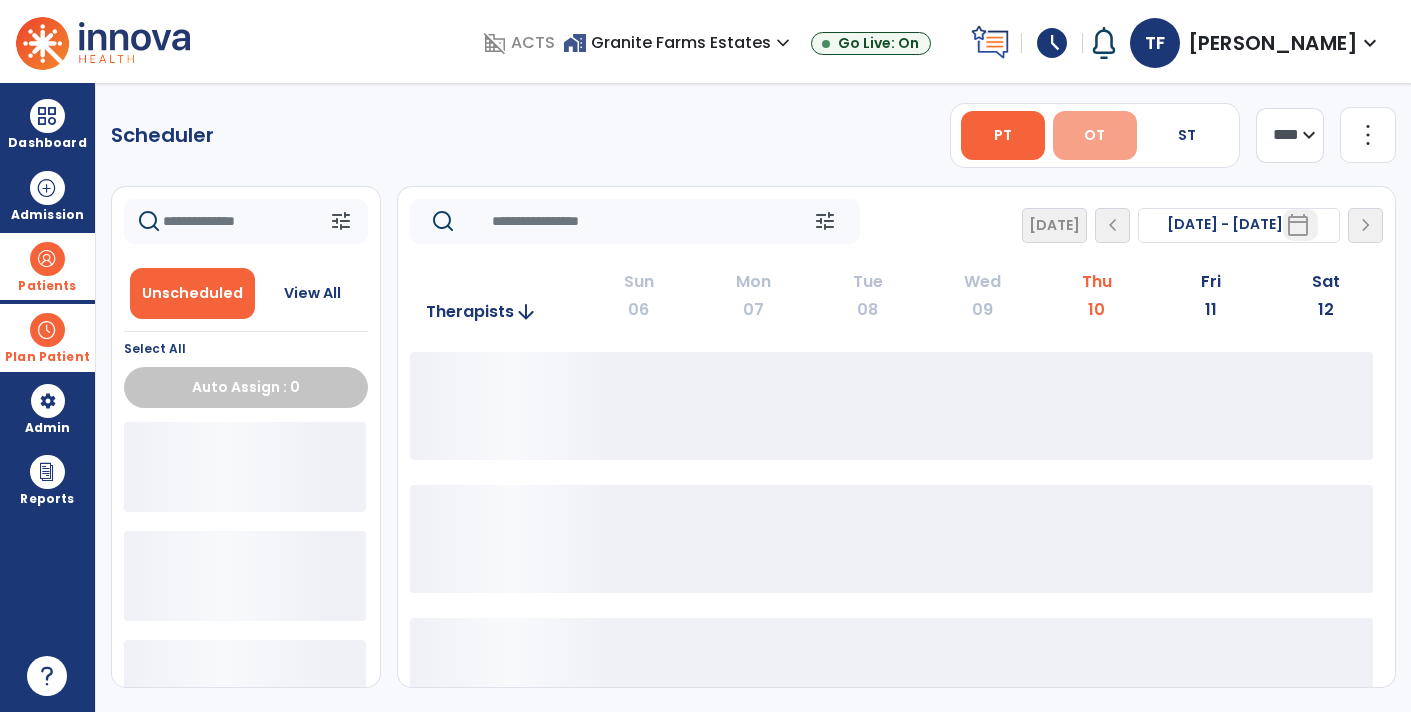 click on "OT" at bounding box center (1094, 135) 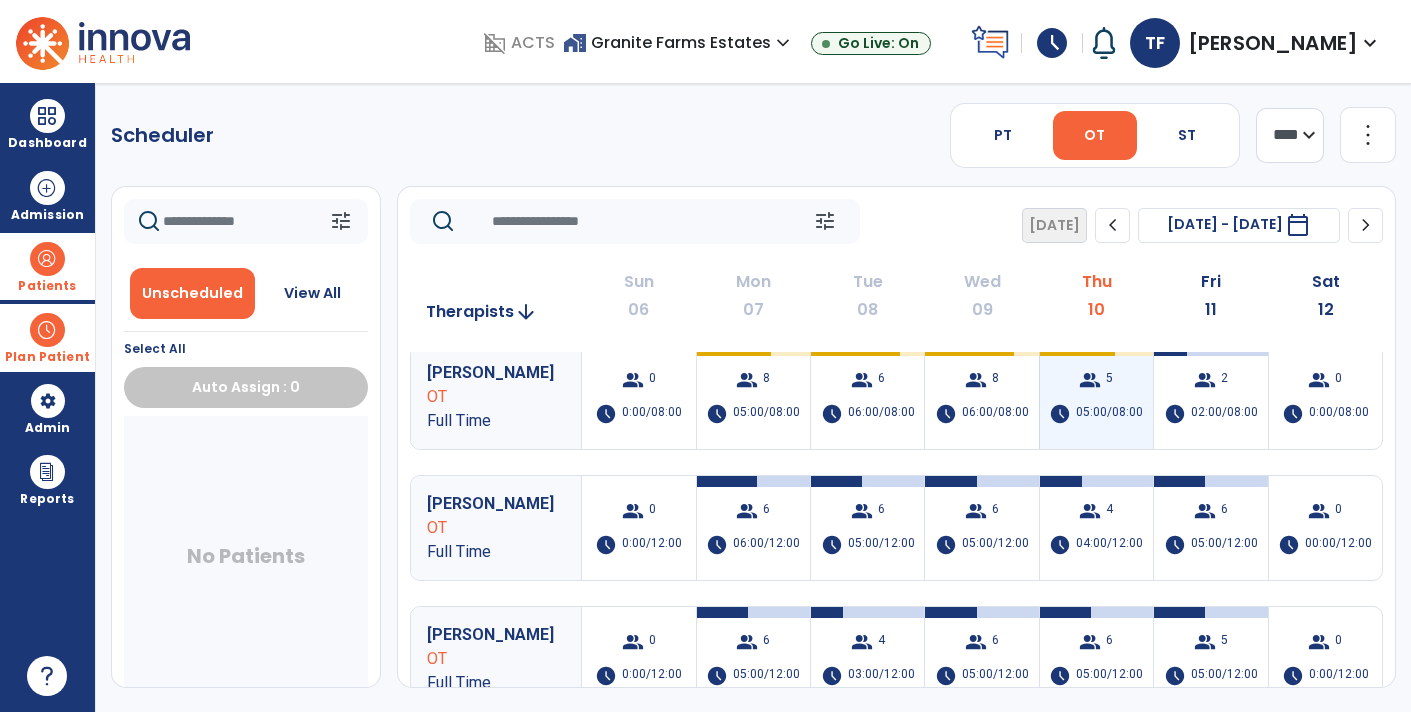 scroll, scrollTop: 0, scrollLeft: 0, axis: both 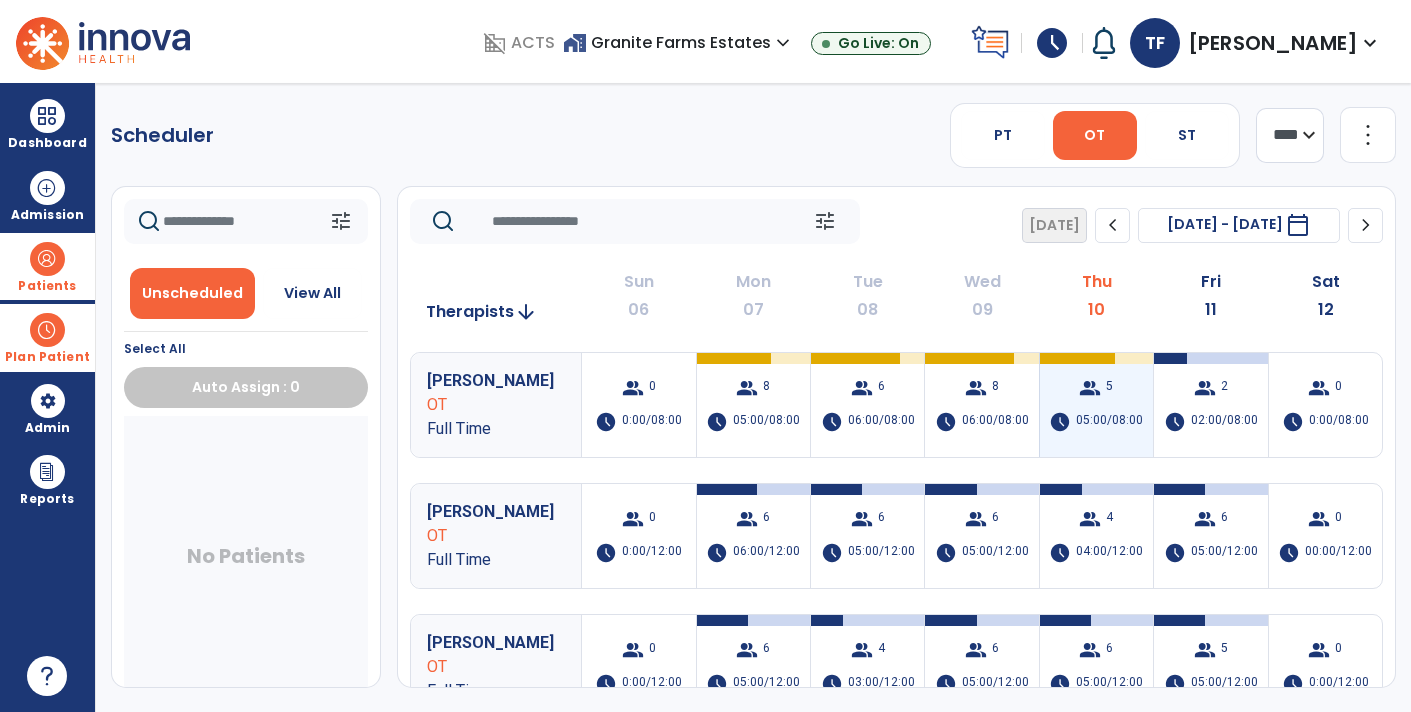 click on "group  5  schedule  05:00/08:00" at bounding box center [1096, 405] 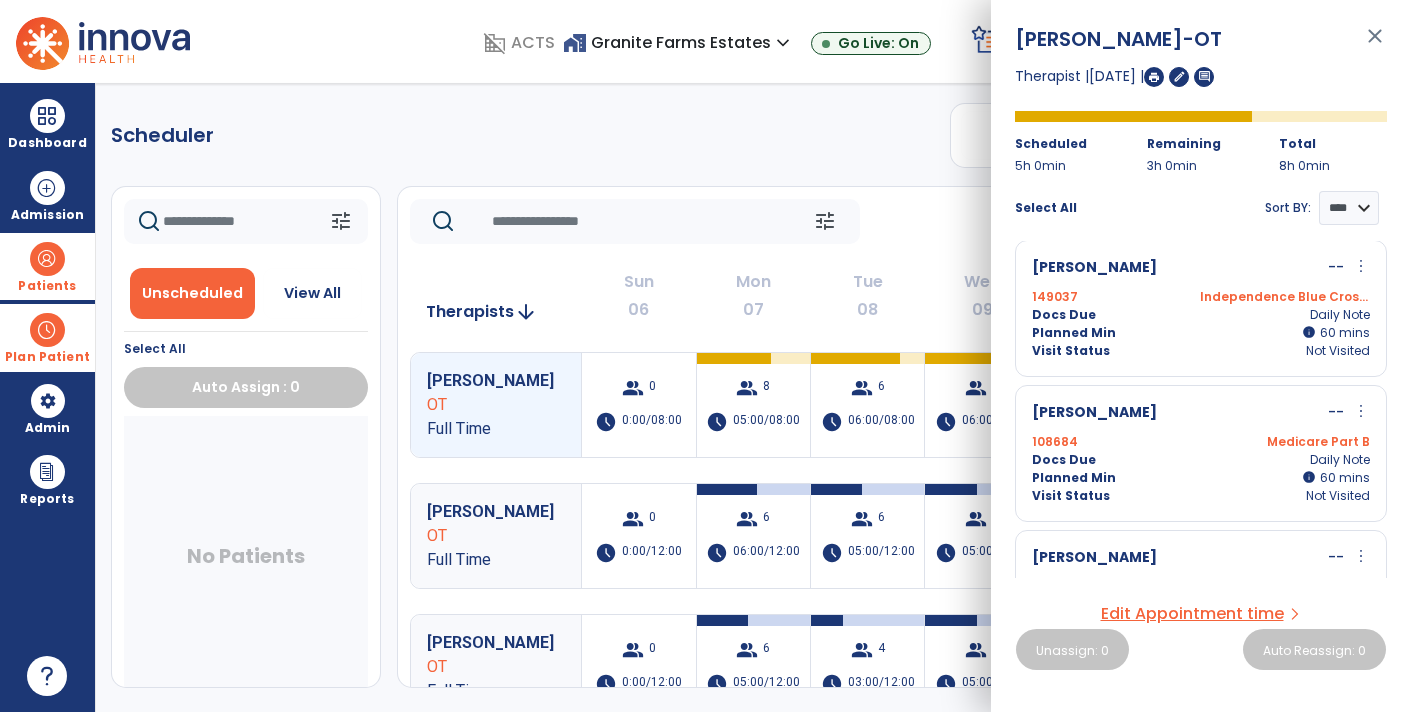 scroll, scrollTop: 382, scrollLeft: 0, axis: vertical 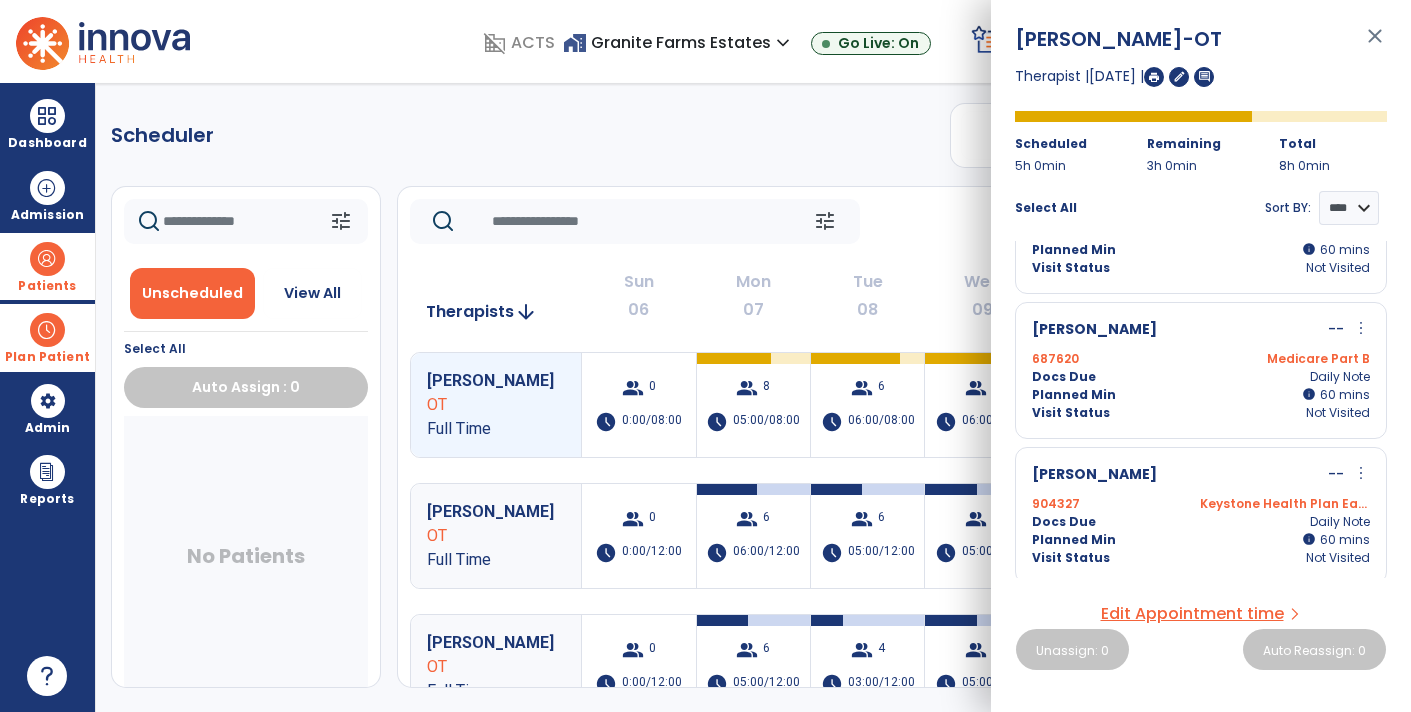 click on "more_vert" at bounding box center (1361, 473) 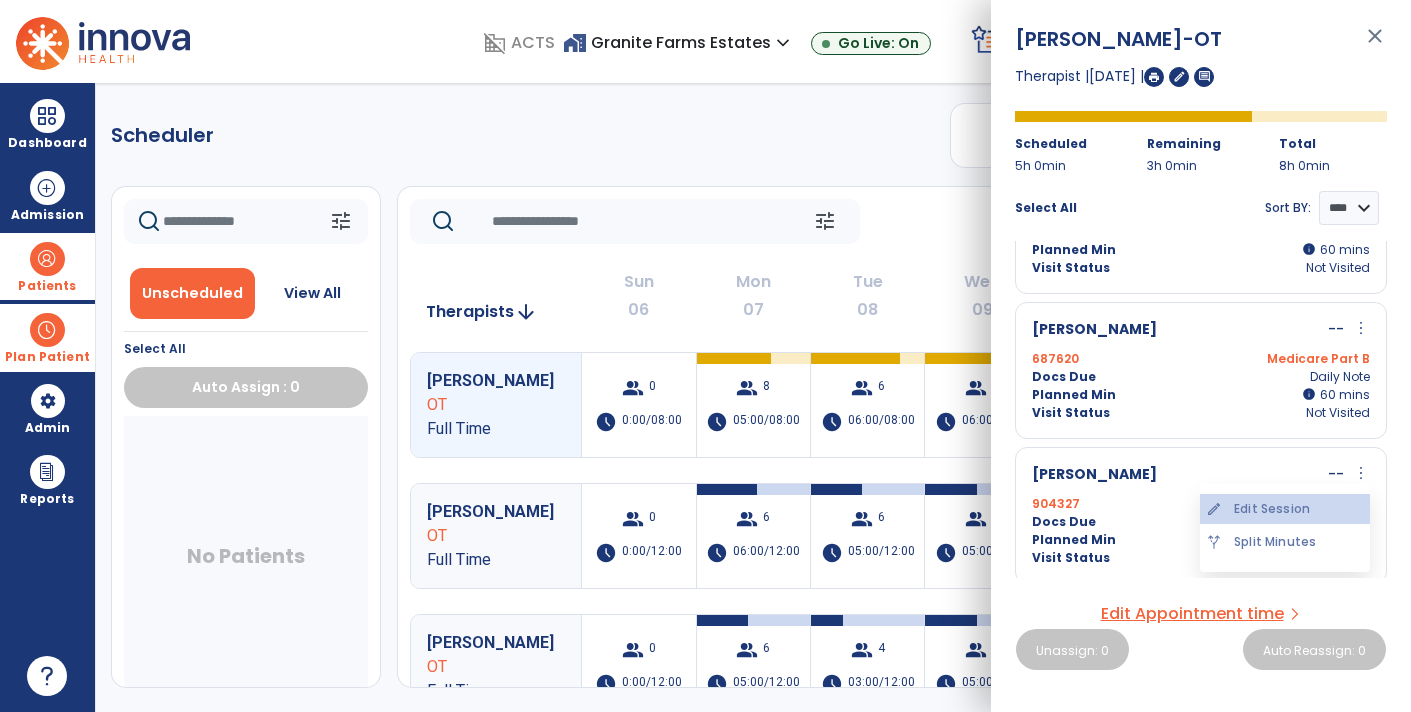 click on "edit   Edit Session" at bounding box center [1285, 509] 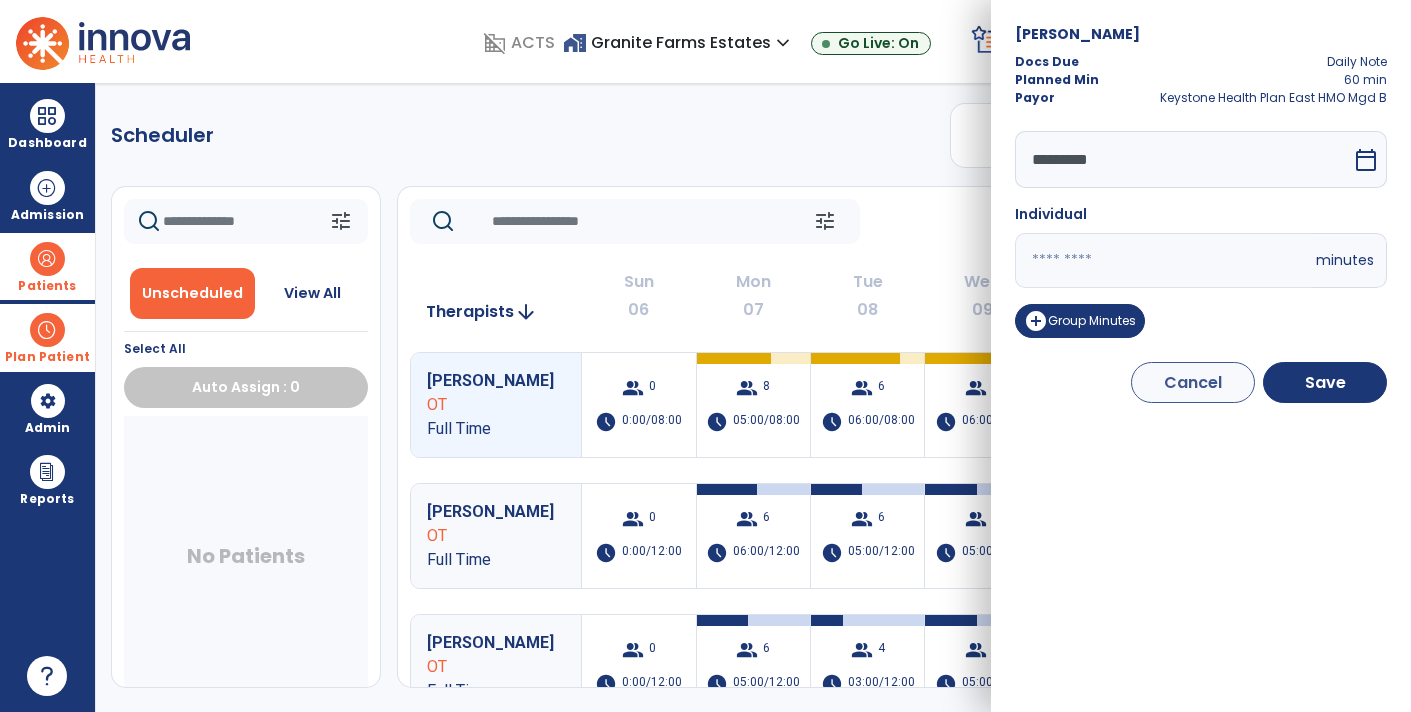 click on "*********" at bounding box center (1183, 159) 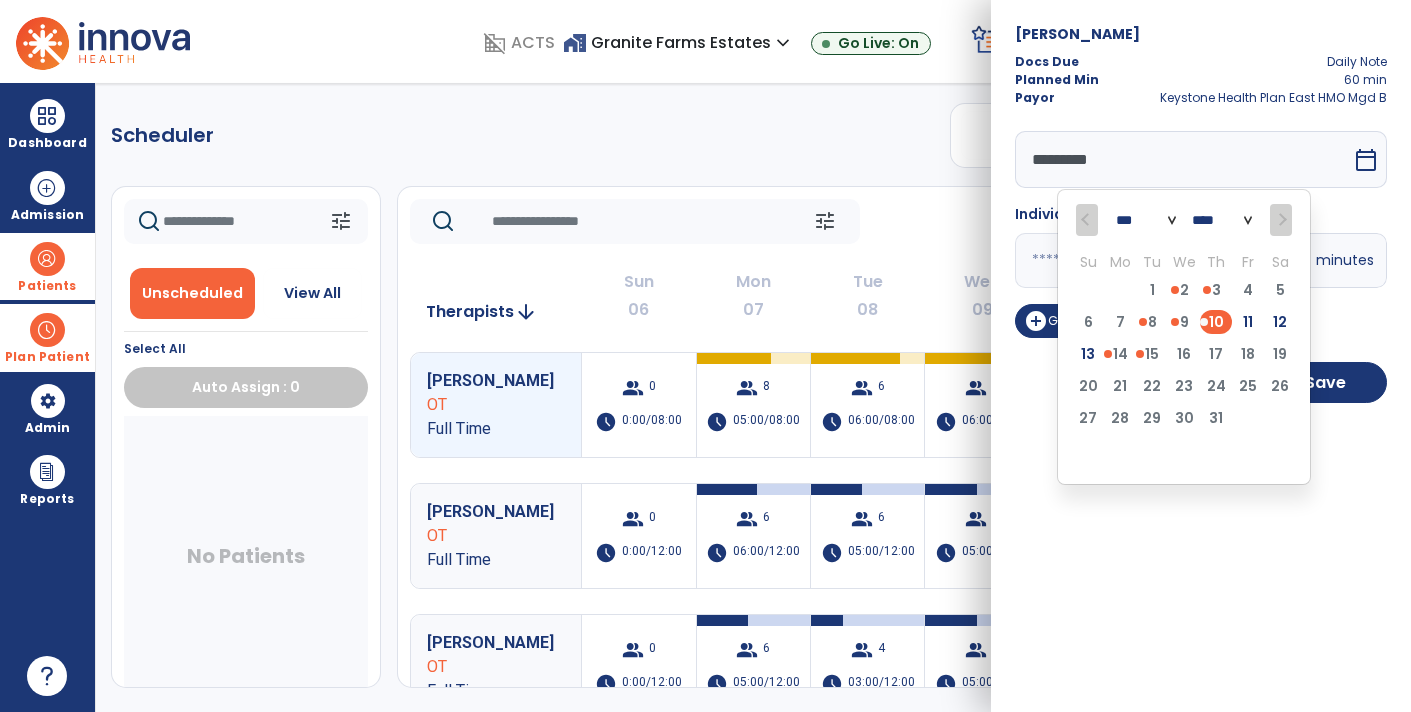 click on "29   30   1   2   3   4   5" at bounding box center (1184, 294) 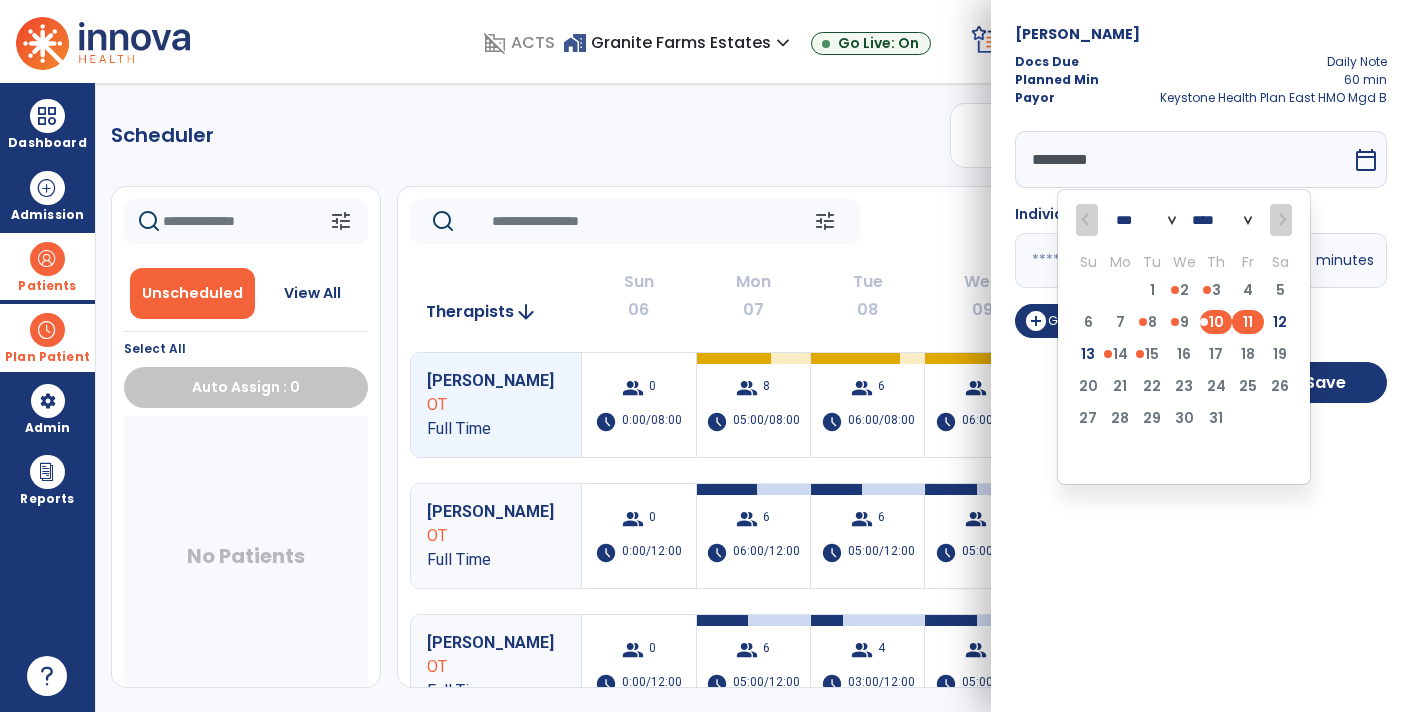 click on "11" at bounding box center (1248, 322) 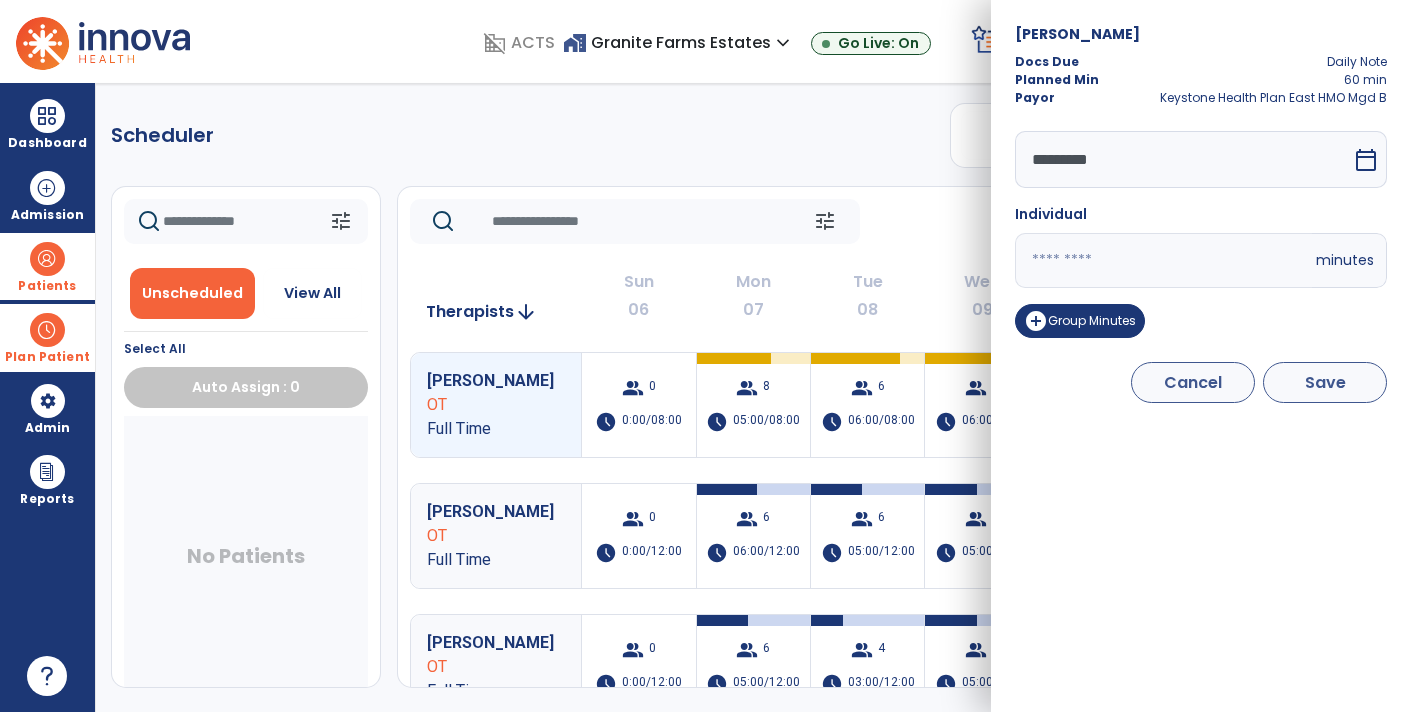 click on "[PERSON_NAME]   Docs Due Daily Note   Planned Min  60 min   Payor  Keystone Health Plan East HMO Mgd B  *********  calendar_today  Individual  ** minutes  add_circle   Group Minutes  Cancel   Save" at bounding box center [1201, 356] 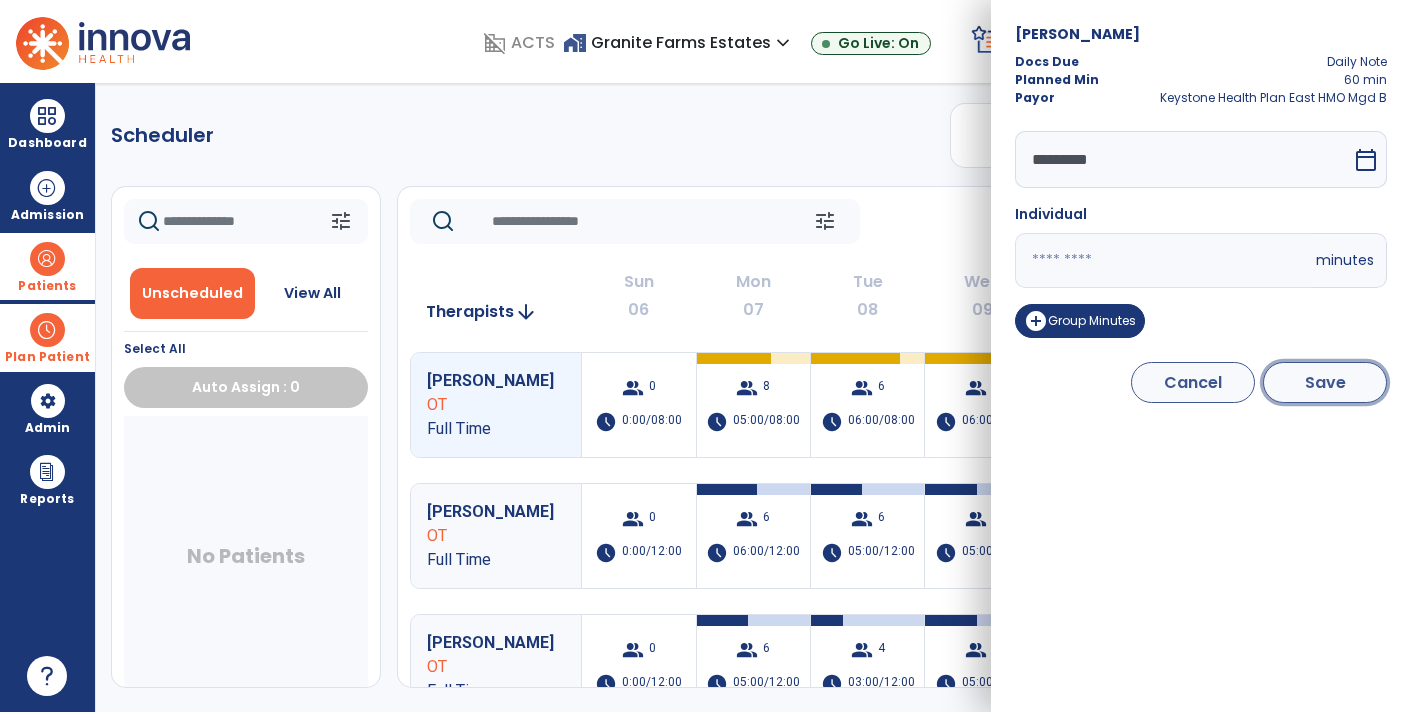 click on "Save" at bounding box center (1325, 382) 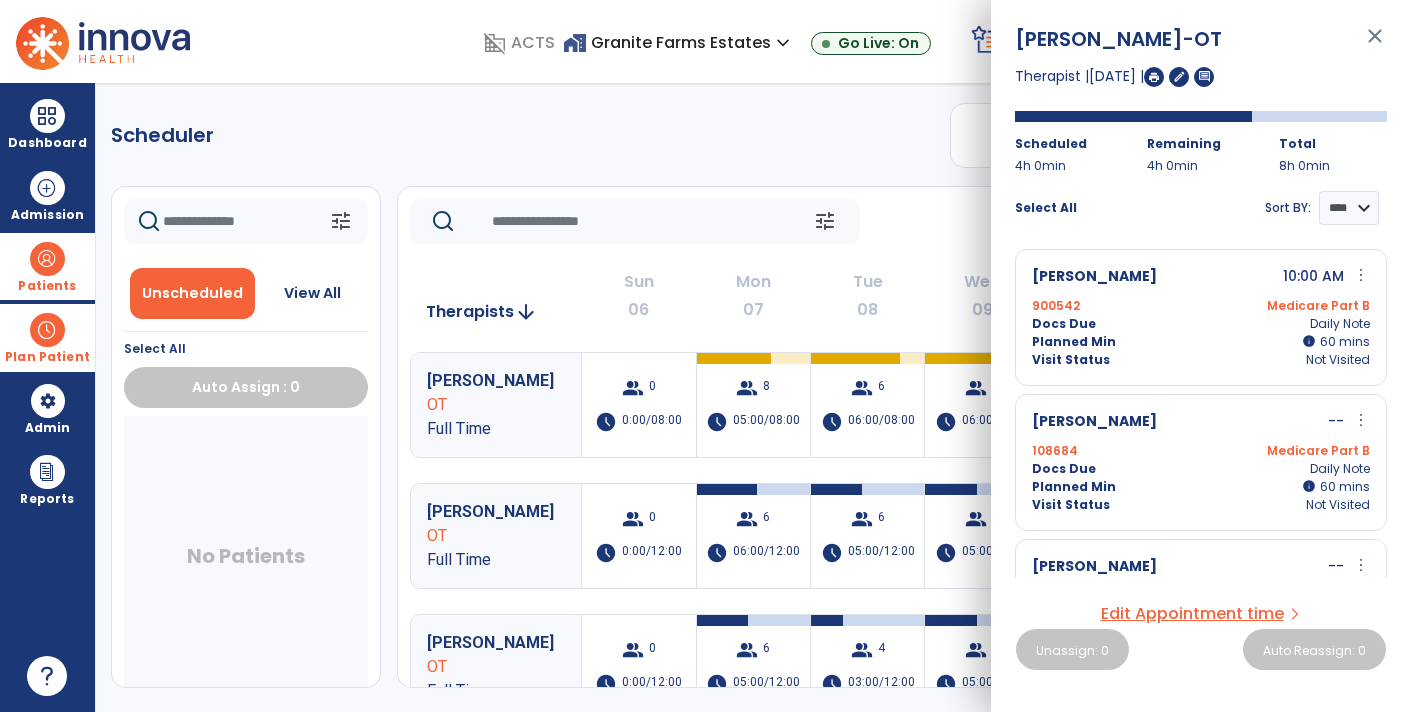 click on "close" at bounding box center (1375, 45) 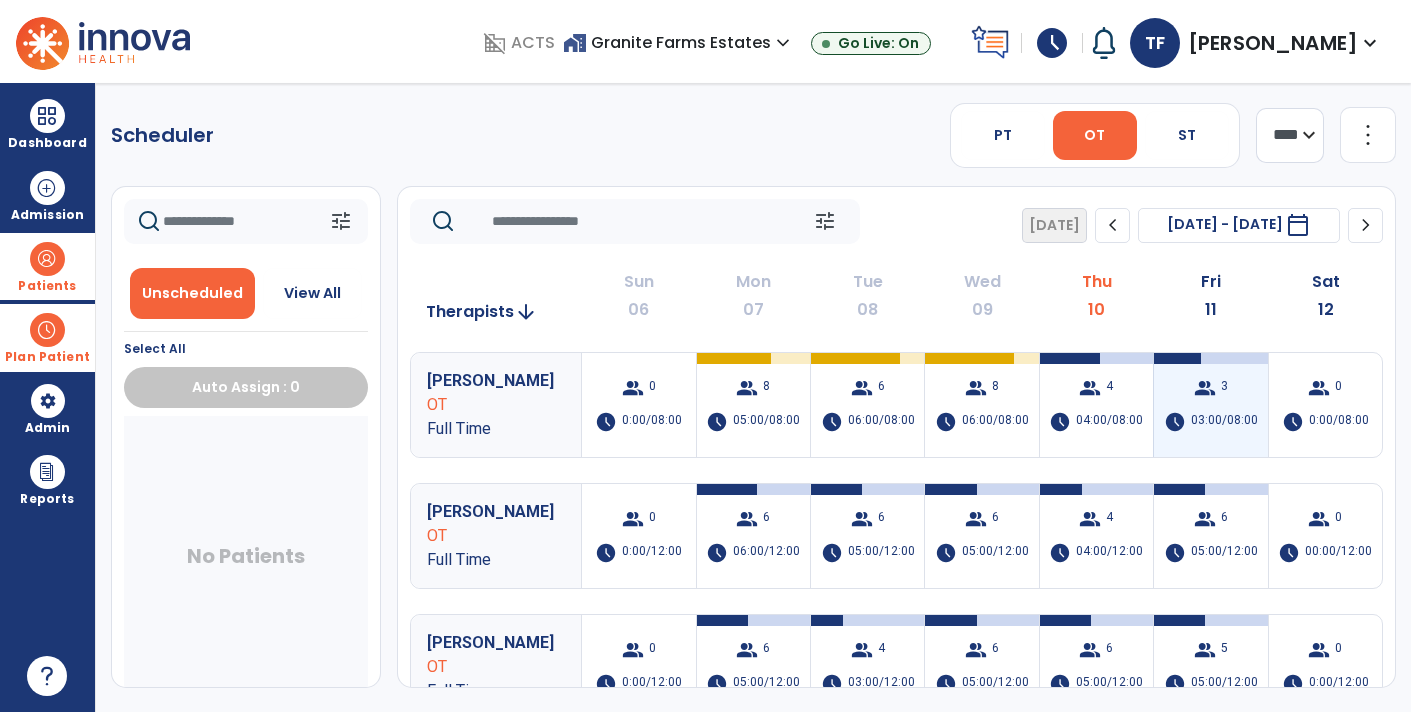 click on "group  3  schedule  03:00/08:00" at bounding box center (1210, 405) 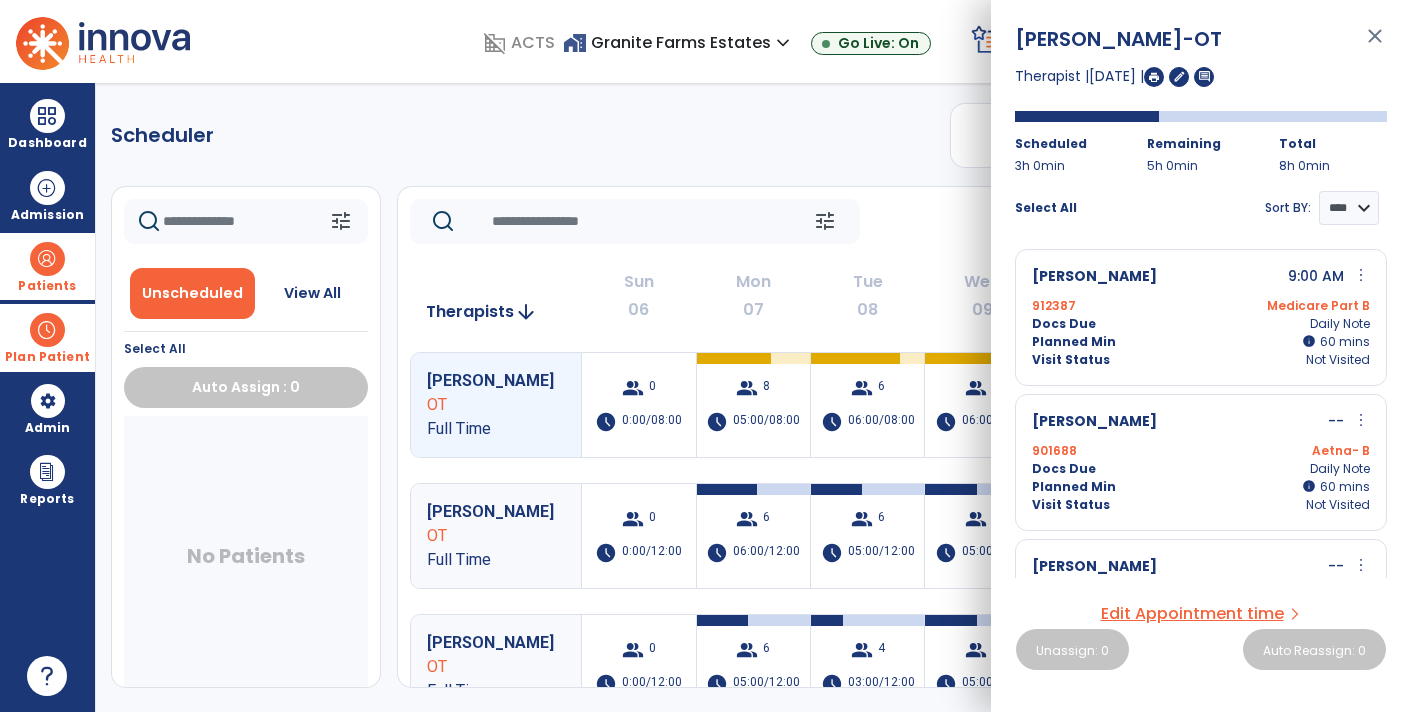 click on "Edit Appointment time" at bounding box center (1192, 614) 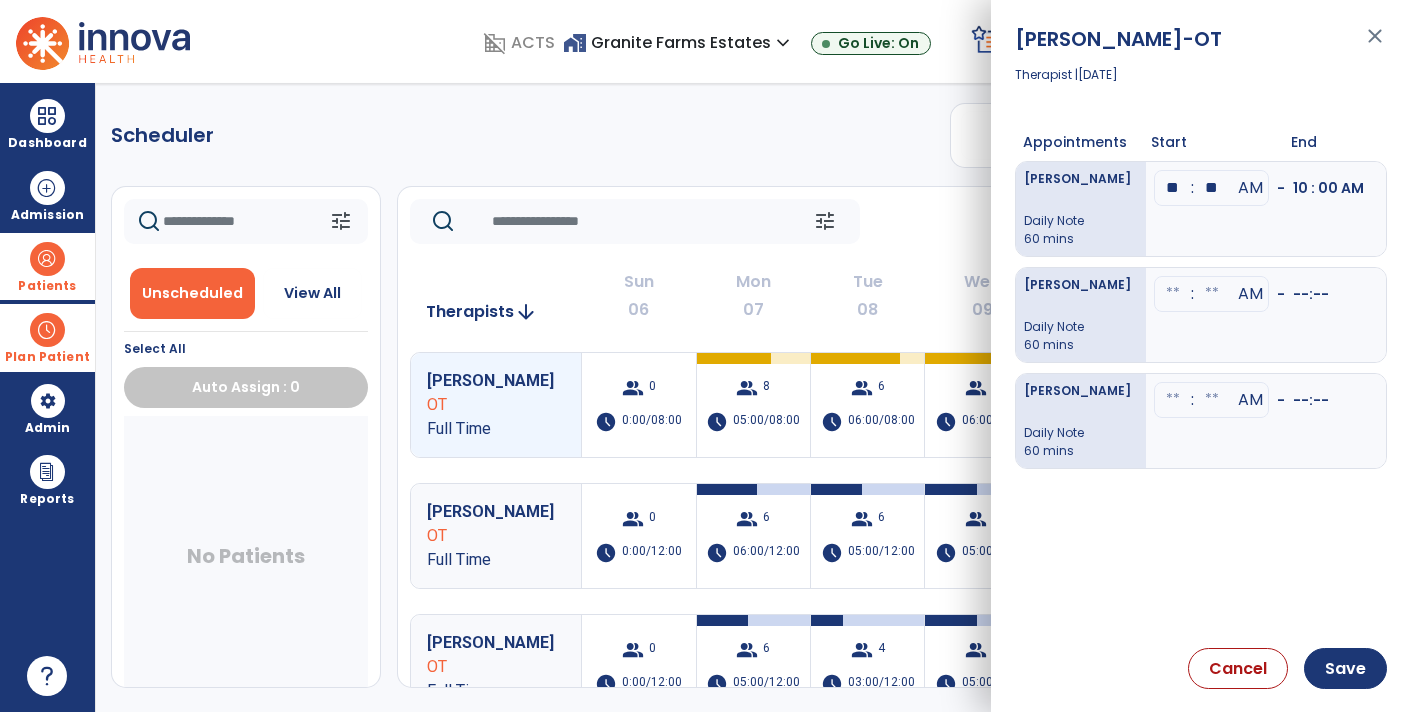 click at bounding box center [1173, 188] 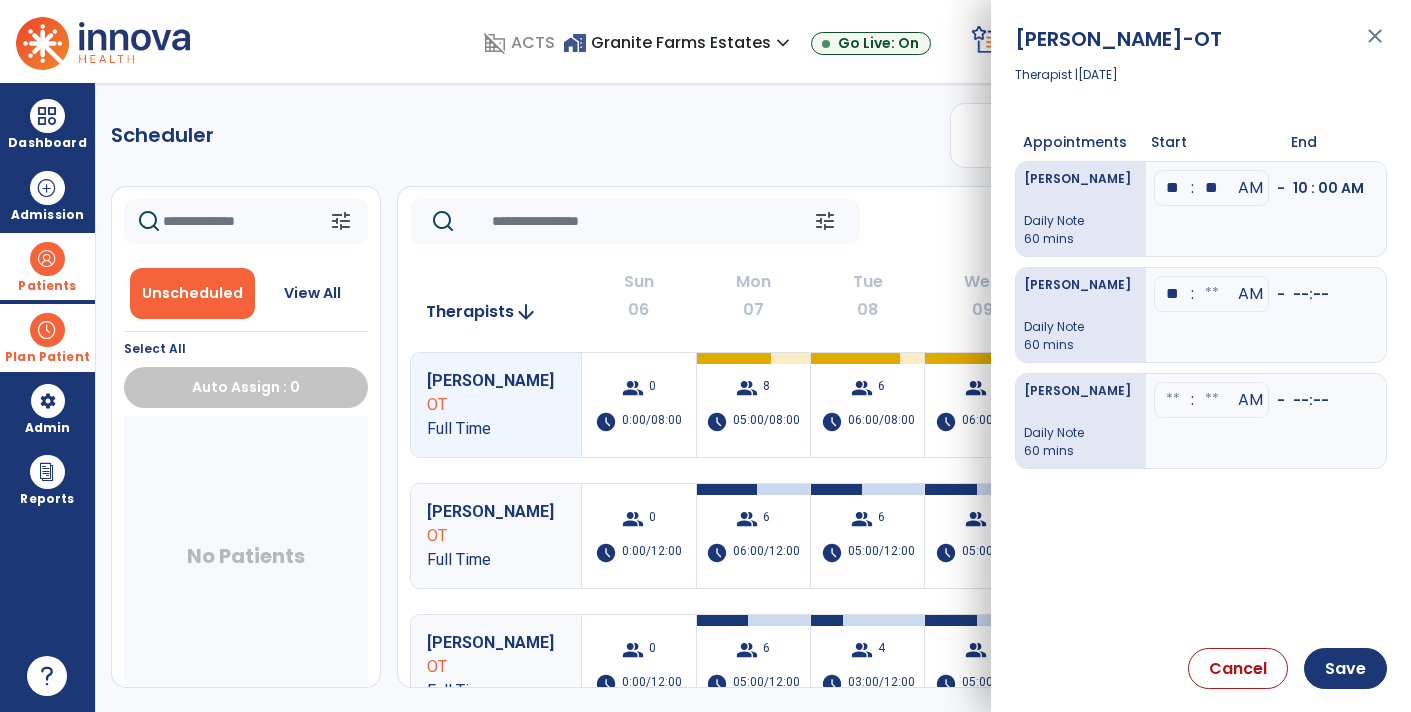 type on "**" 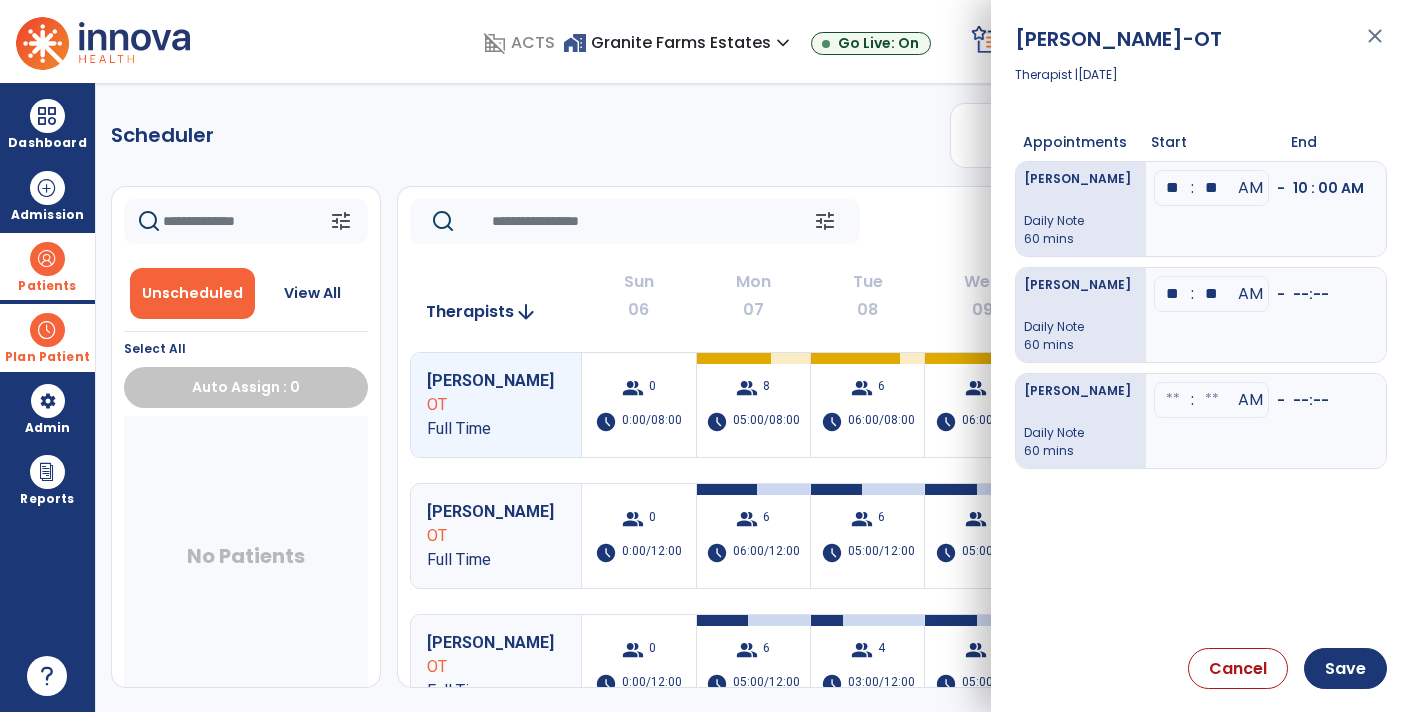 type on "**" 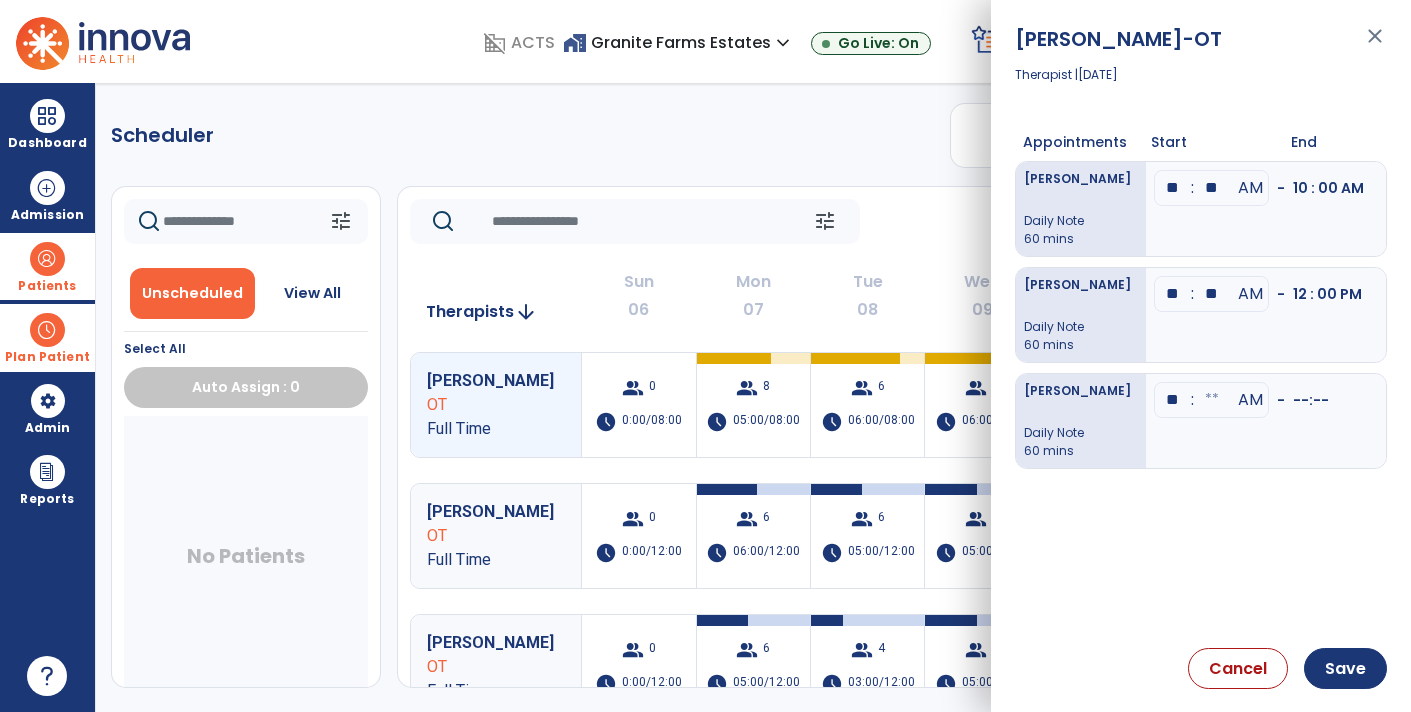type on "**" 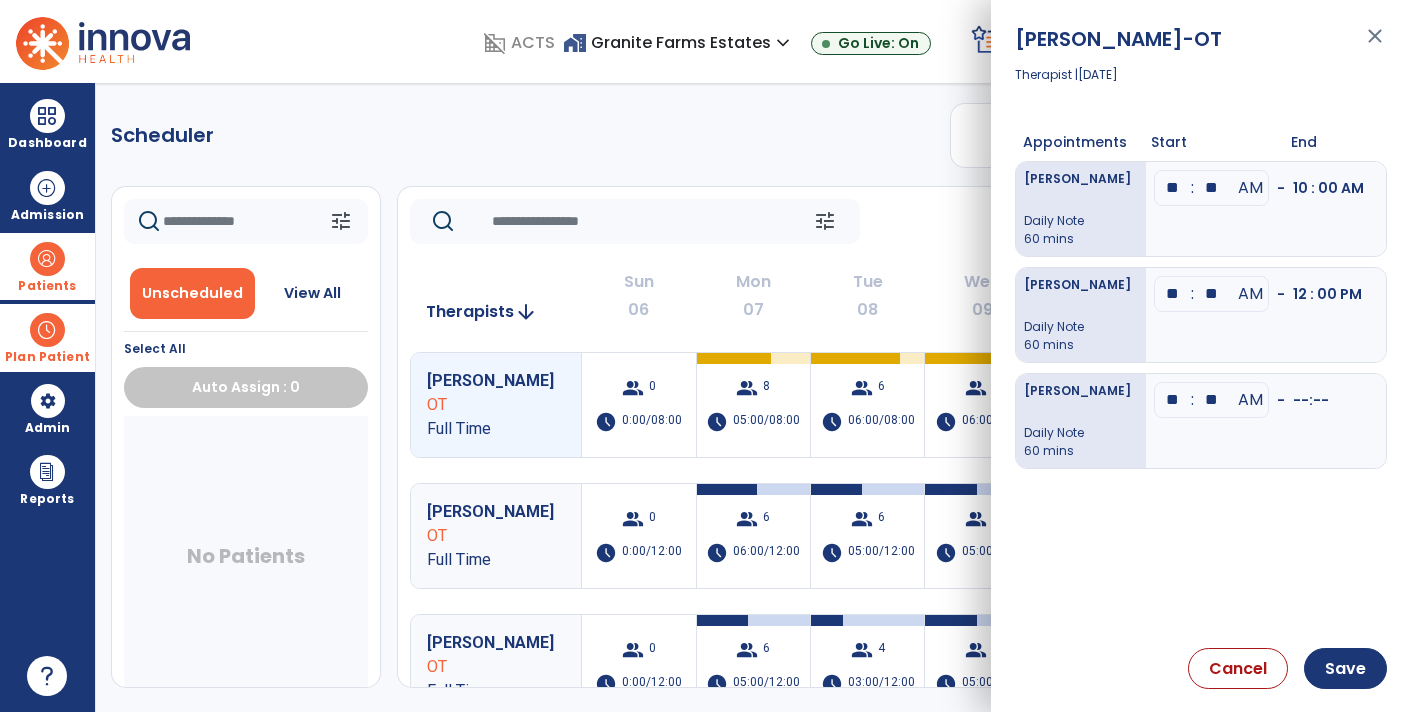 type on "**" 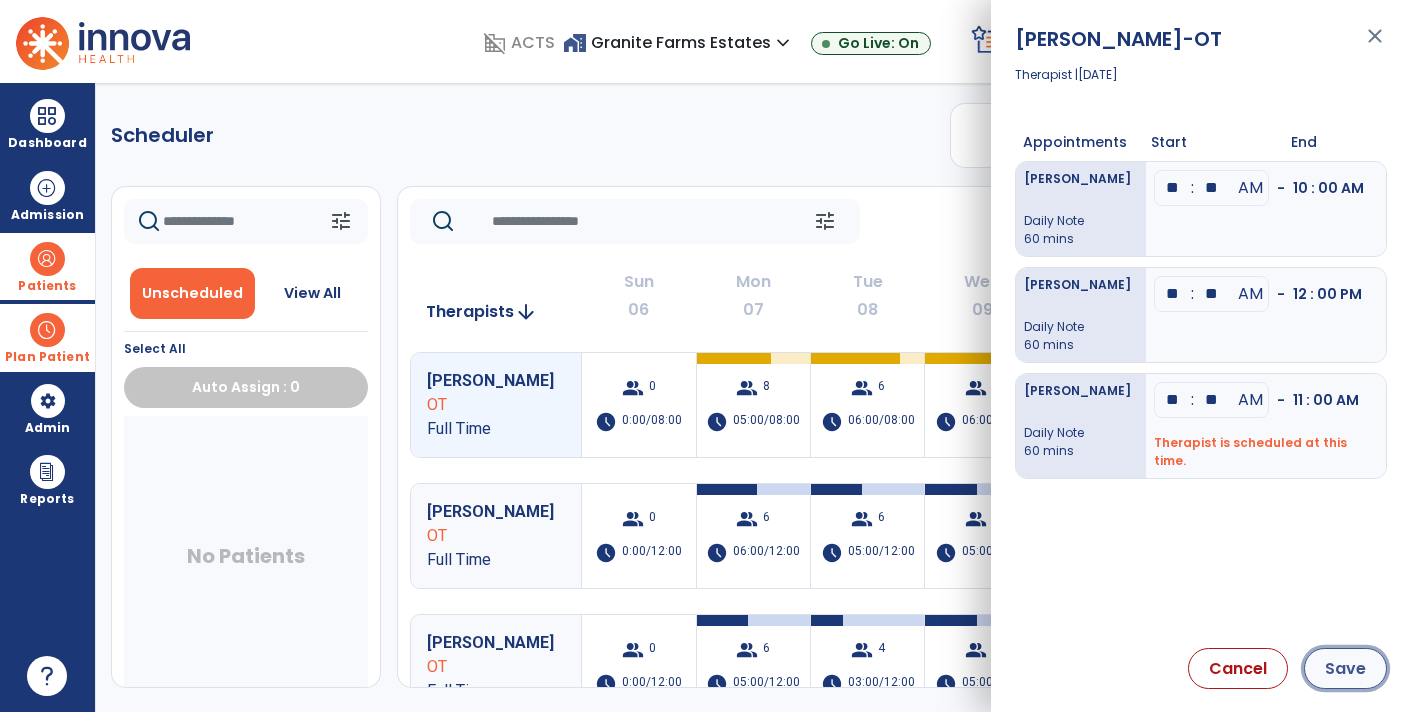 click on "Save" at bounding box center [1345, 668] 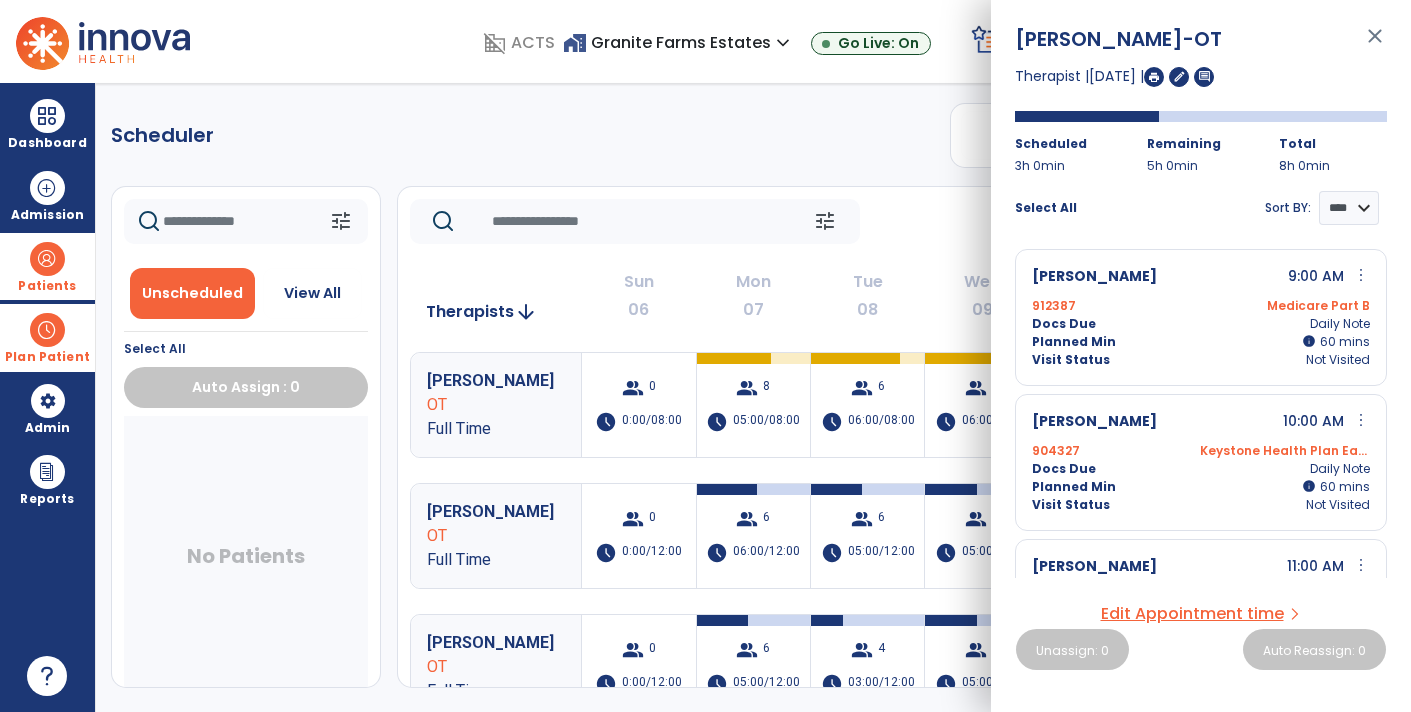 click on "Scheduler   PT   OT   ST  **** *** more_vert  Manage Labor   View All Therapists   Print" 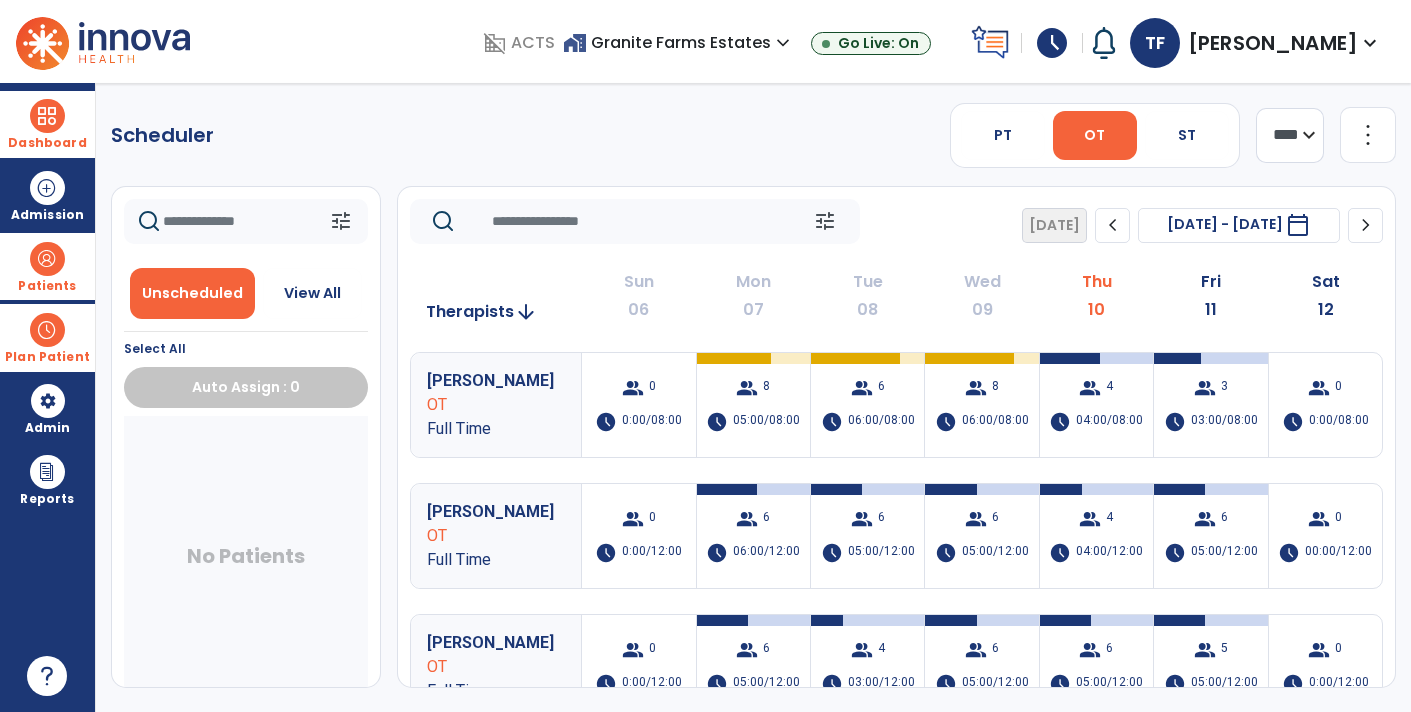 click on "Dashboard" at bounding box center [47, 124] 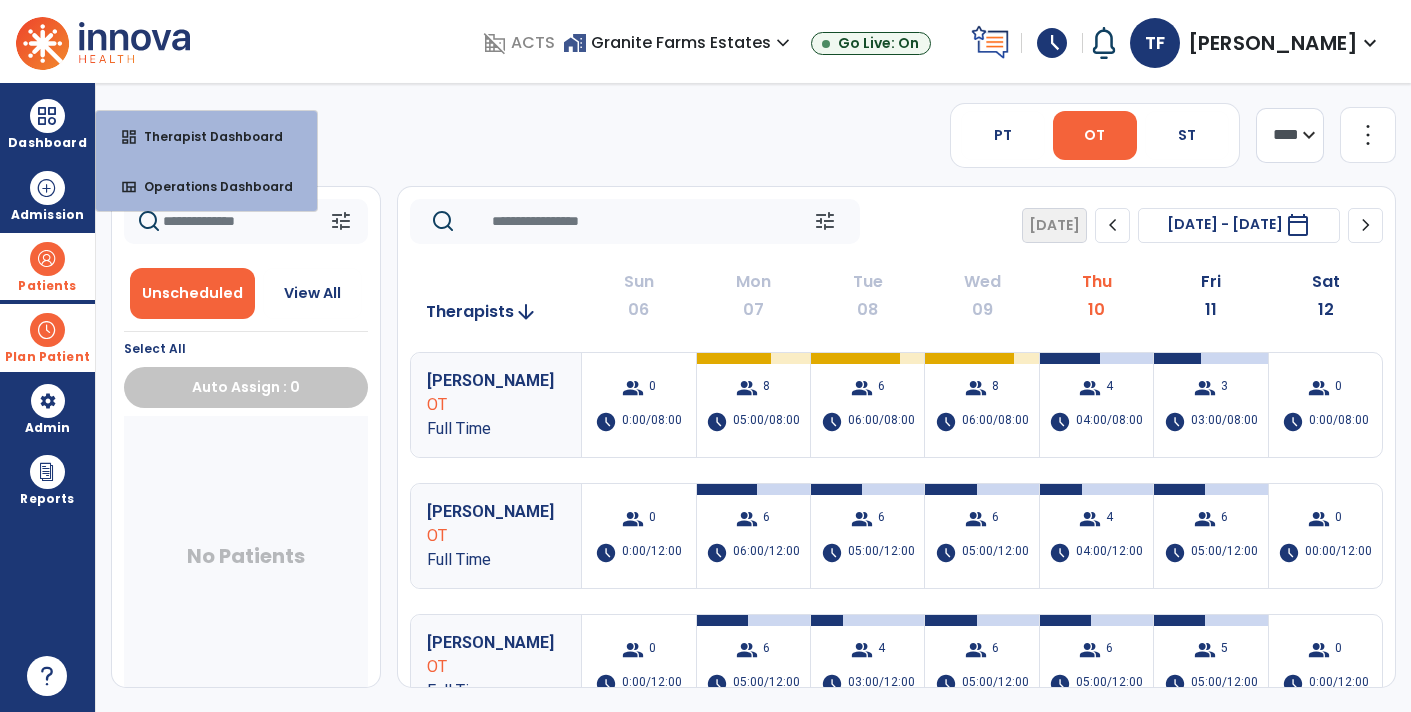 click at bounding box center [47, 259] 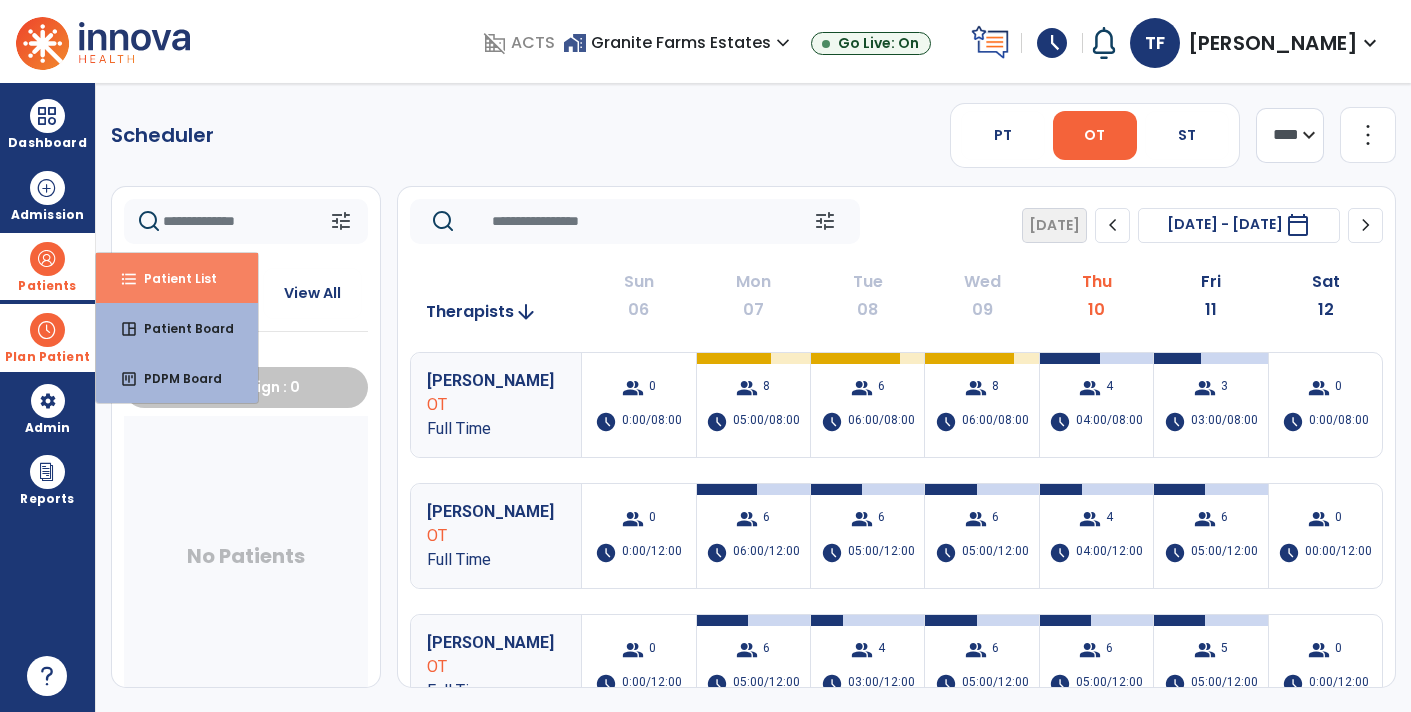 click on "format_list_bulleted  Patient List" at bounding box center [177, 278] 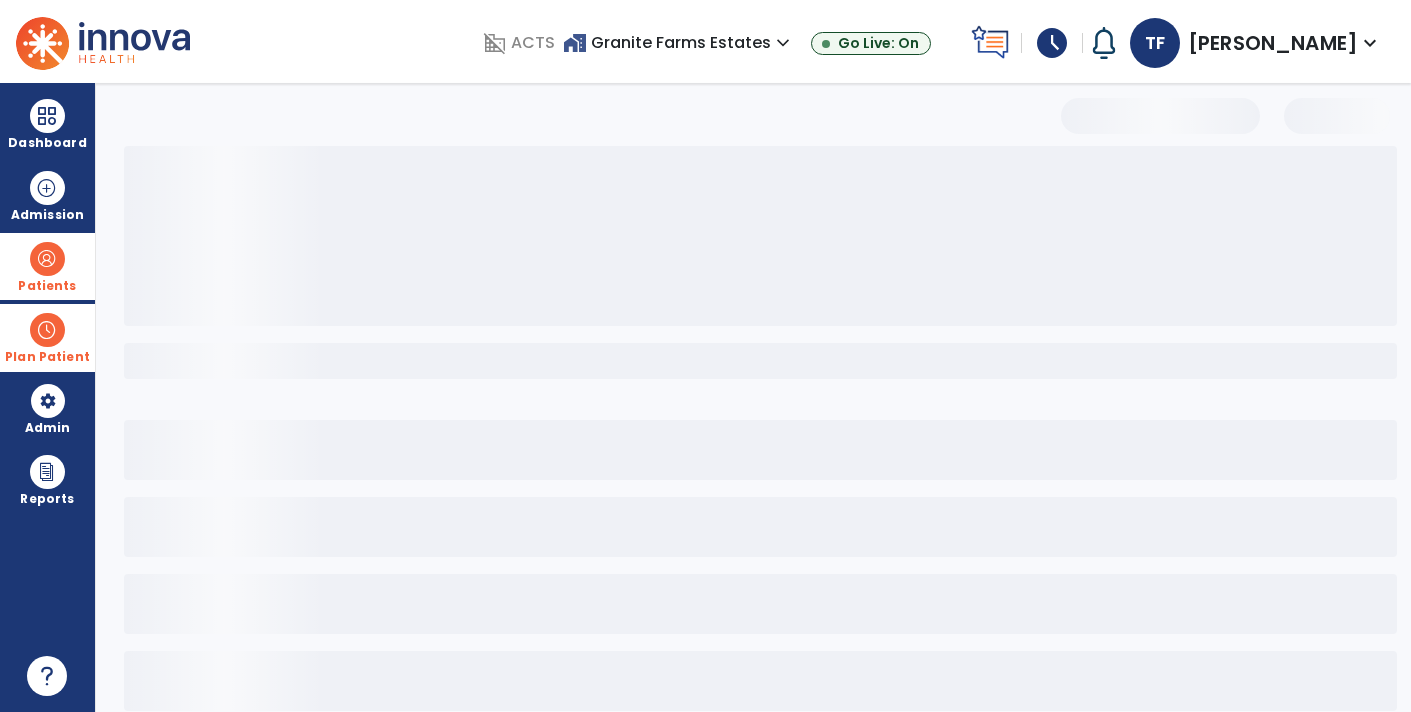 select on "***" 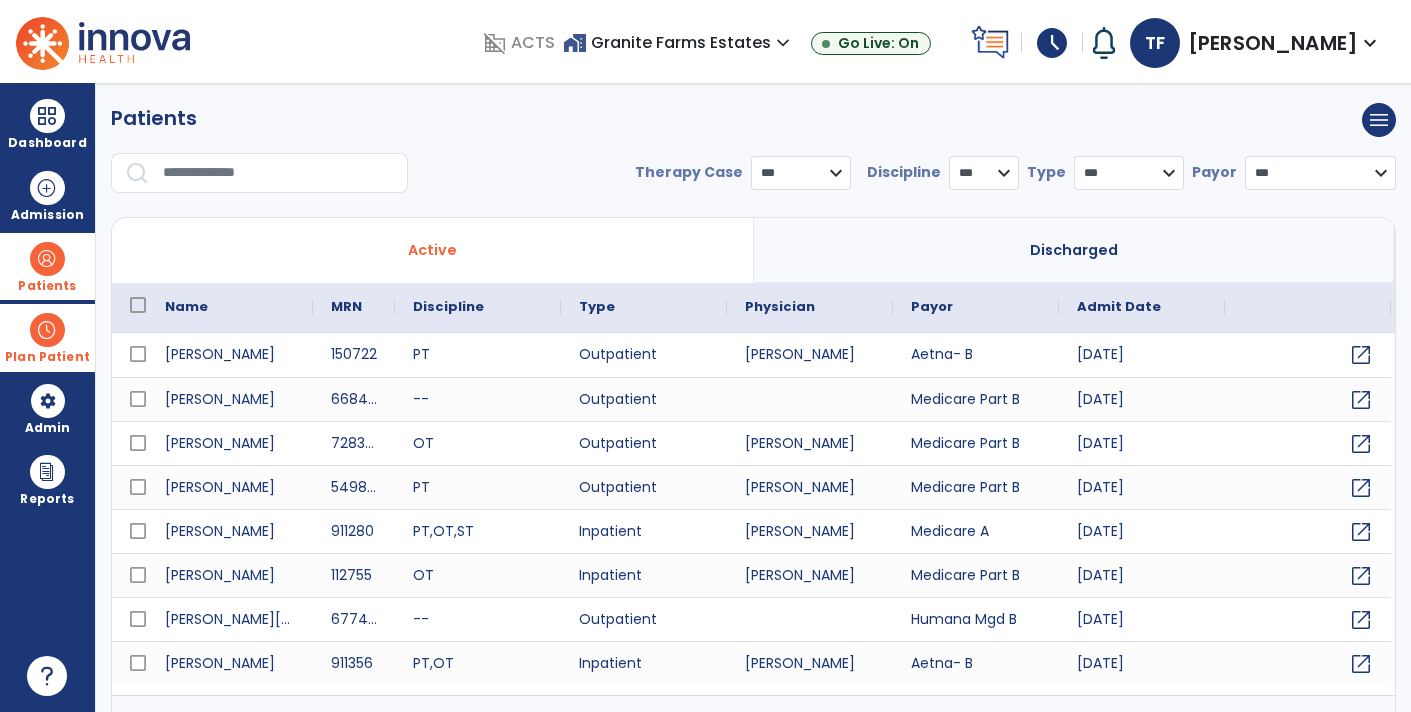 click at bounding box center (278, 173) 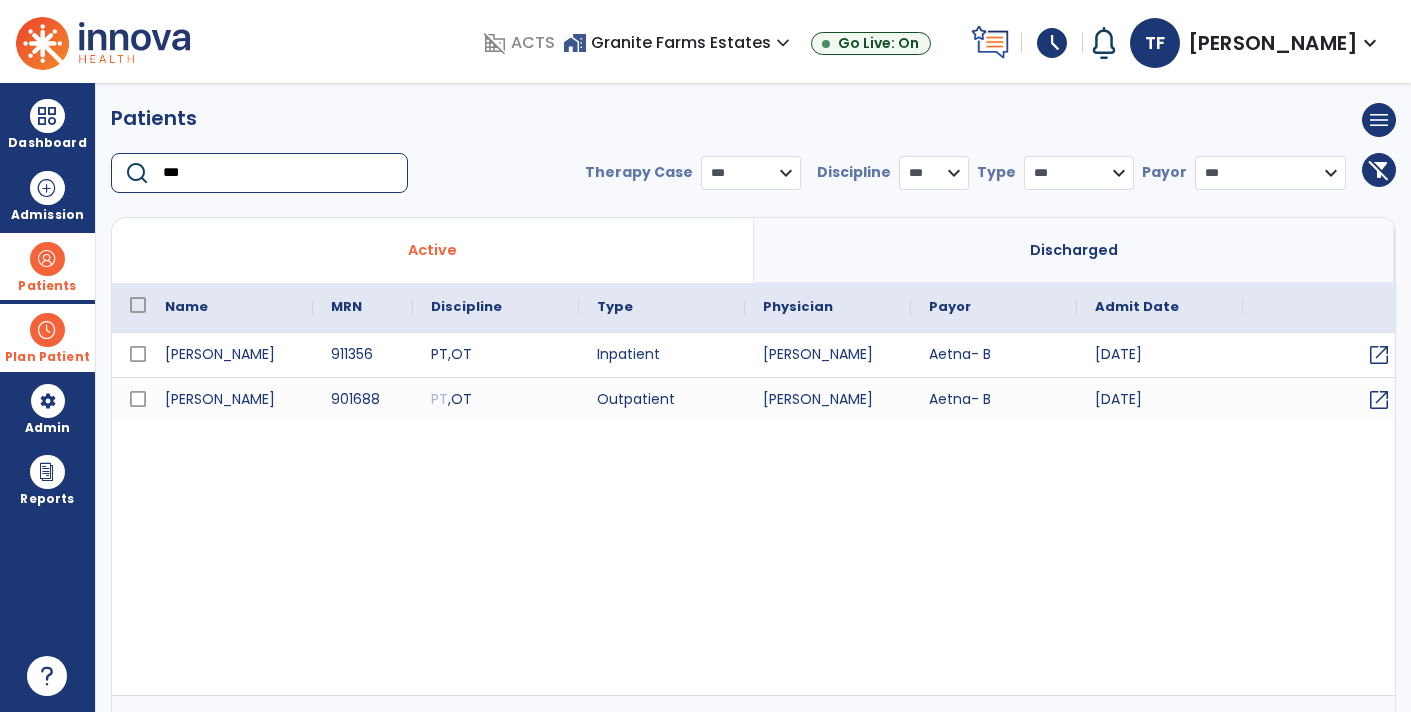 type on "***" 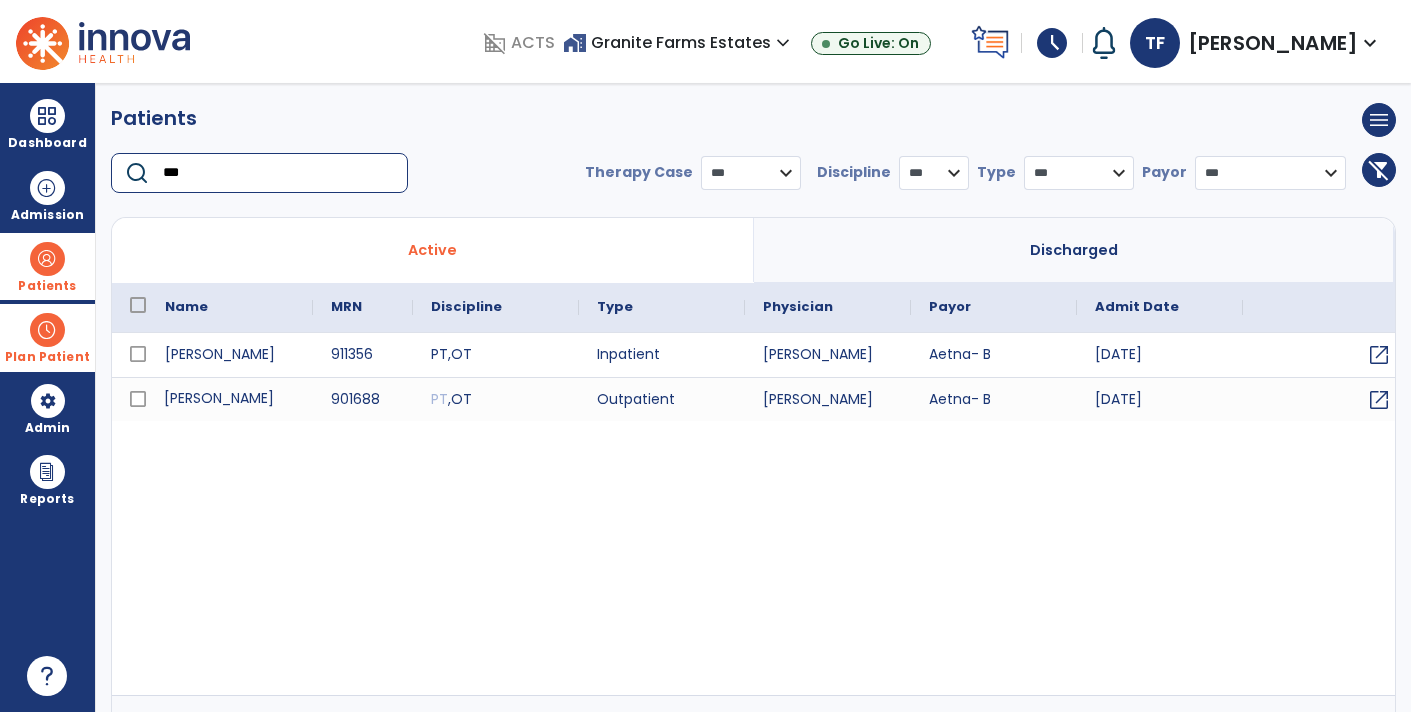 click on "[PERSON_NAME]" at bounding box center (230, 399) 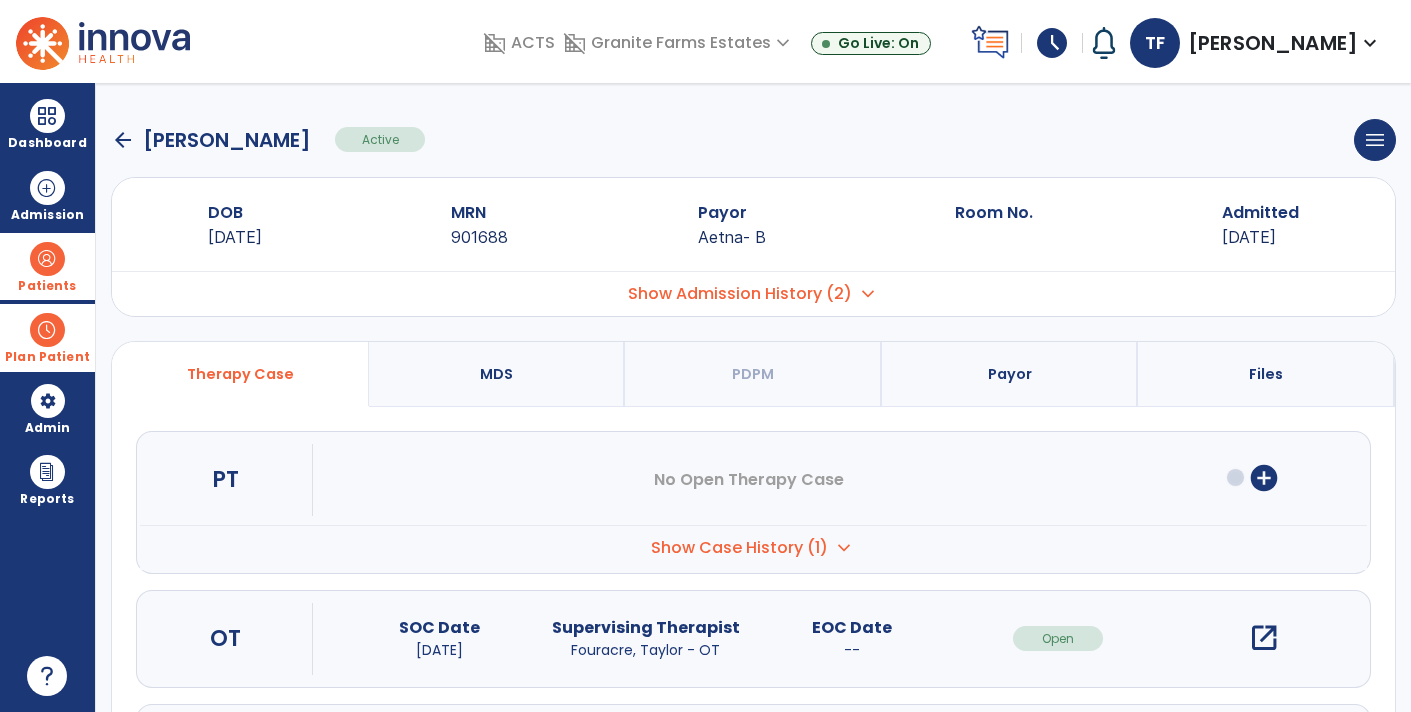 click on "open_in_new" at bounding box center (1264, 638) 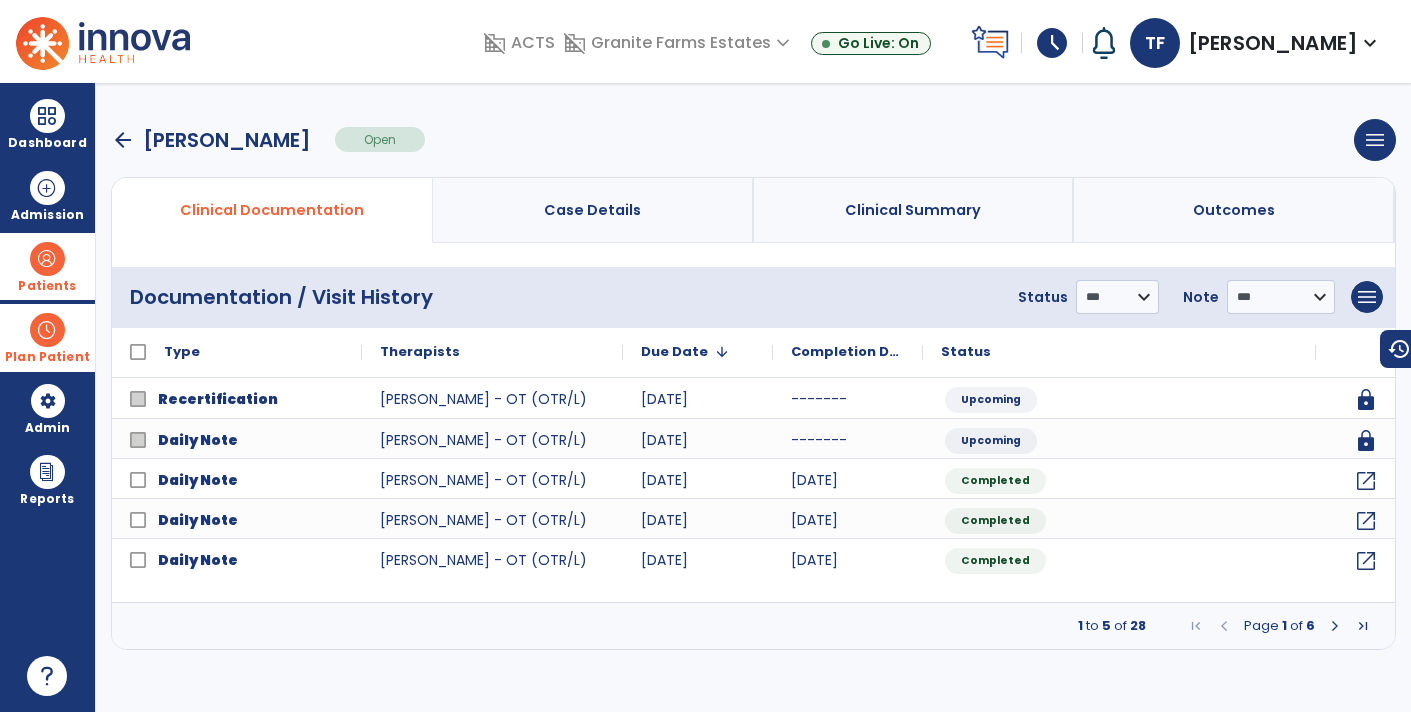 click on "arrow_back" at bounding box center [123, 140] 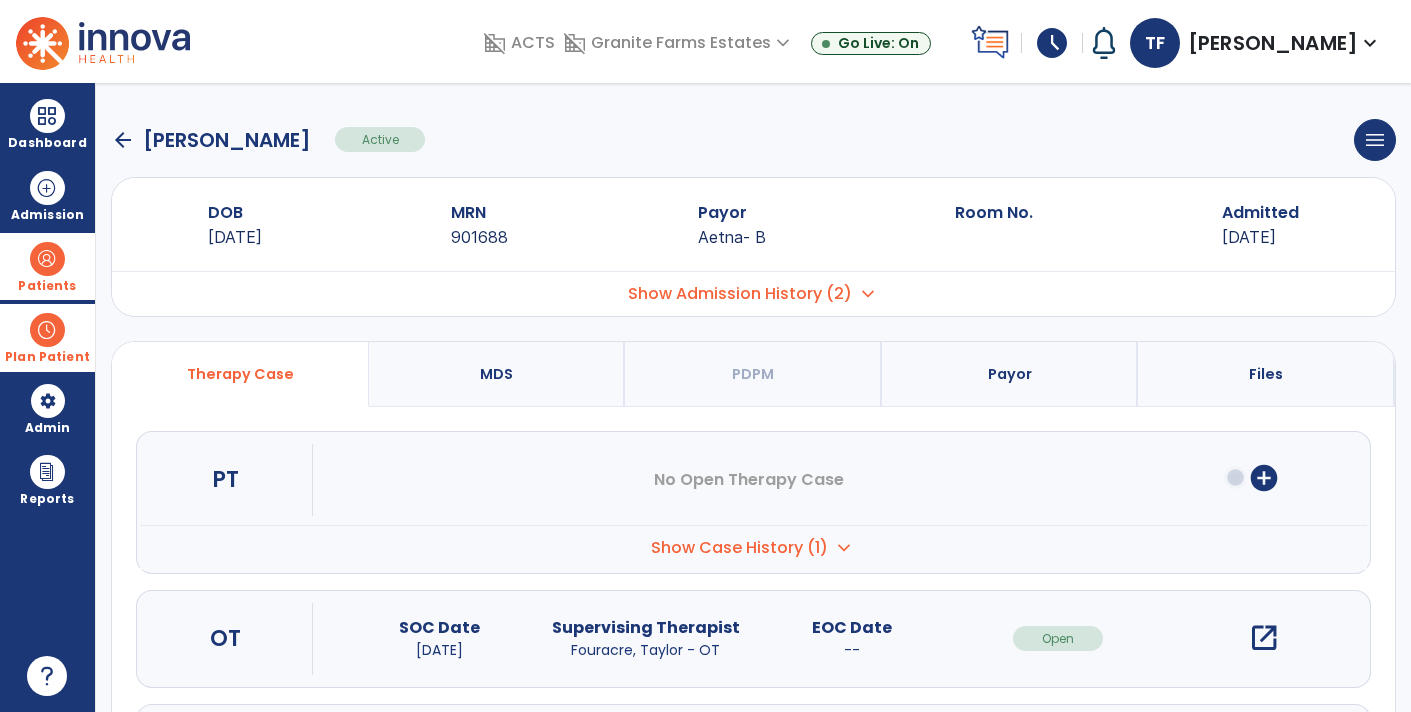 click at bounding box center (47, 259) 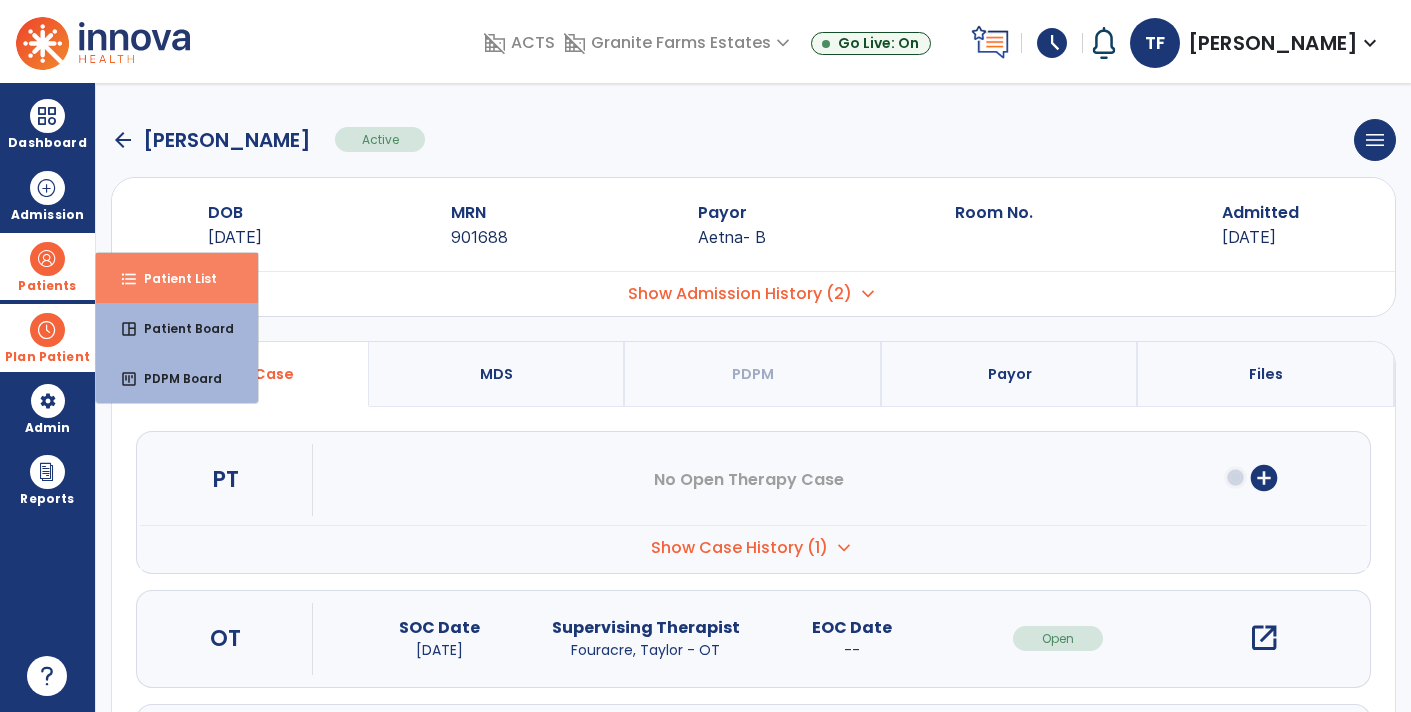 click on "format_list_bulleted  Patient List" at bounding box center (177, 278) 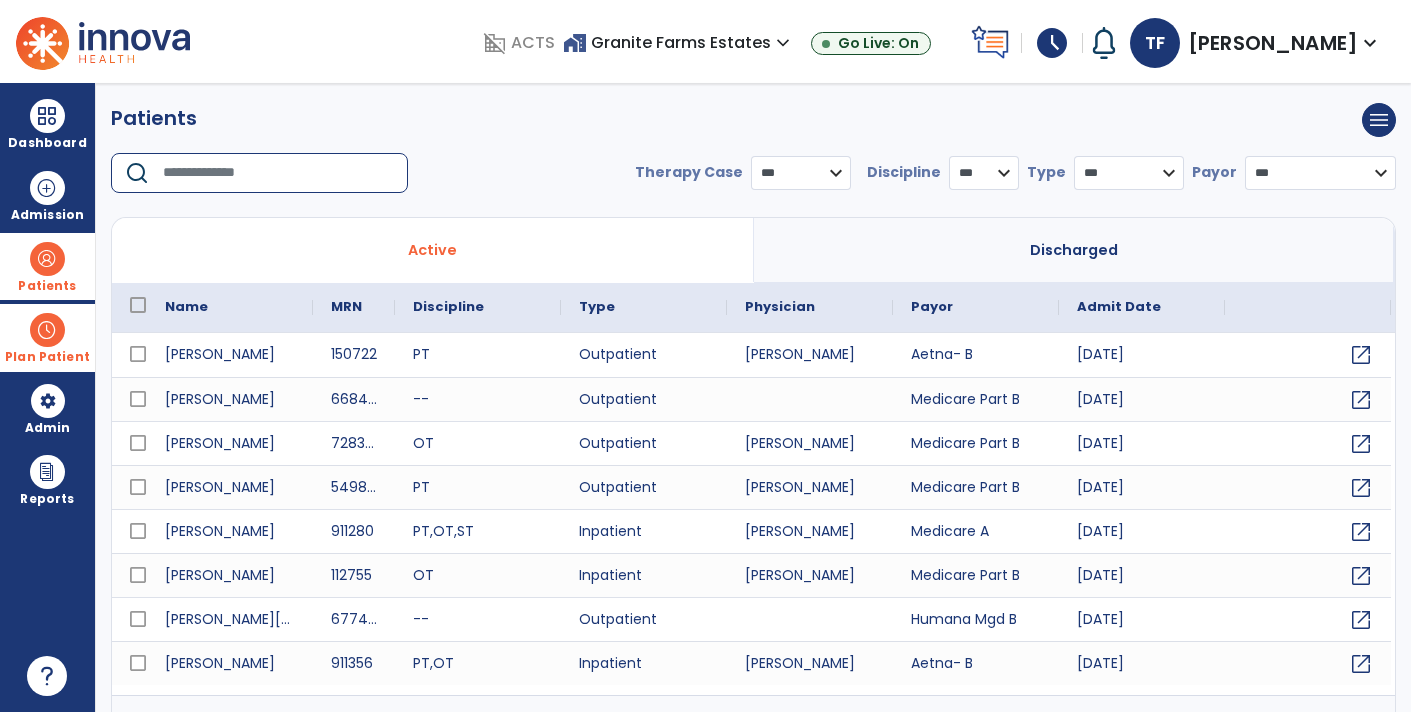click at bounding box center (278, 173) 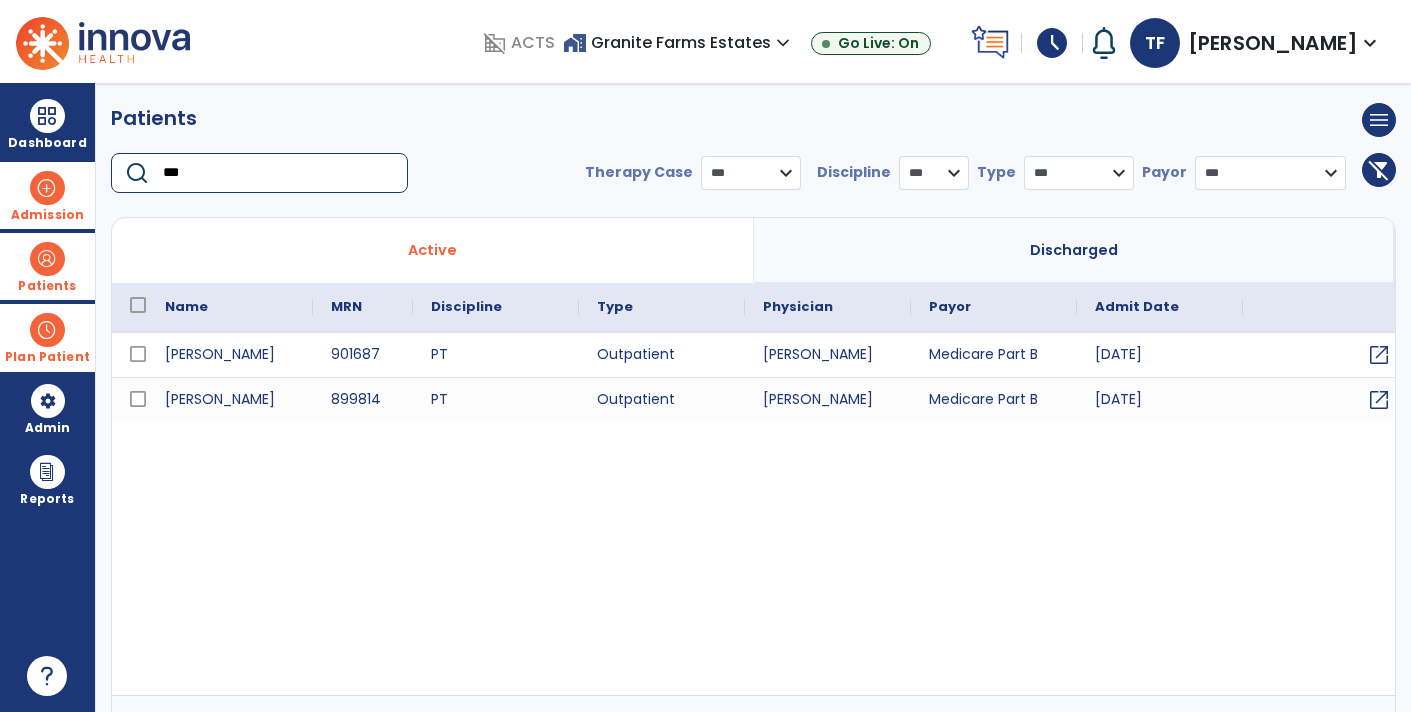drag, startPoint x: 229, startPoint y: 158, endPoint x: 43, endPoint y: 163, distance: 186.0672 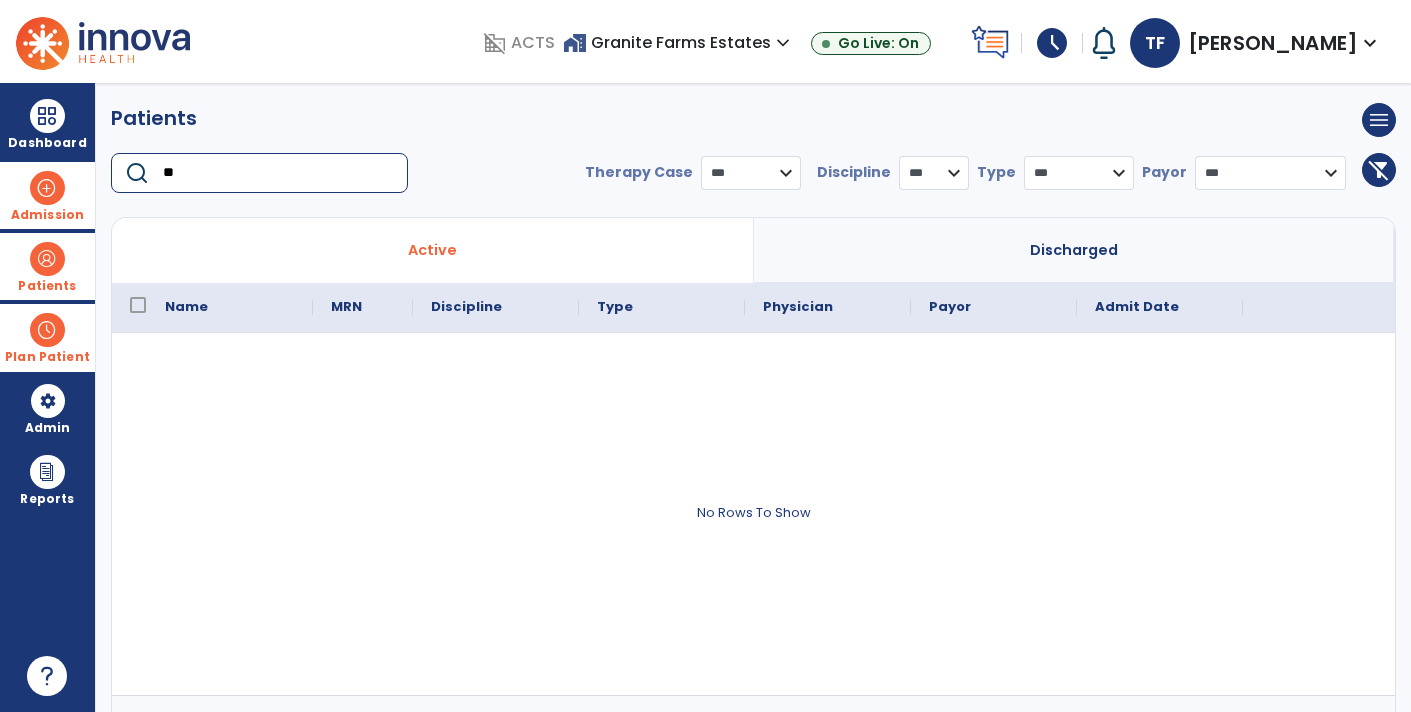 type on "*" 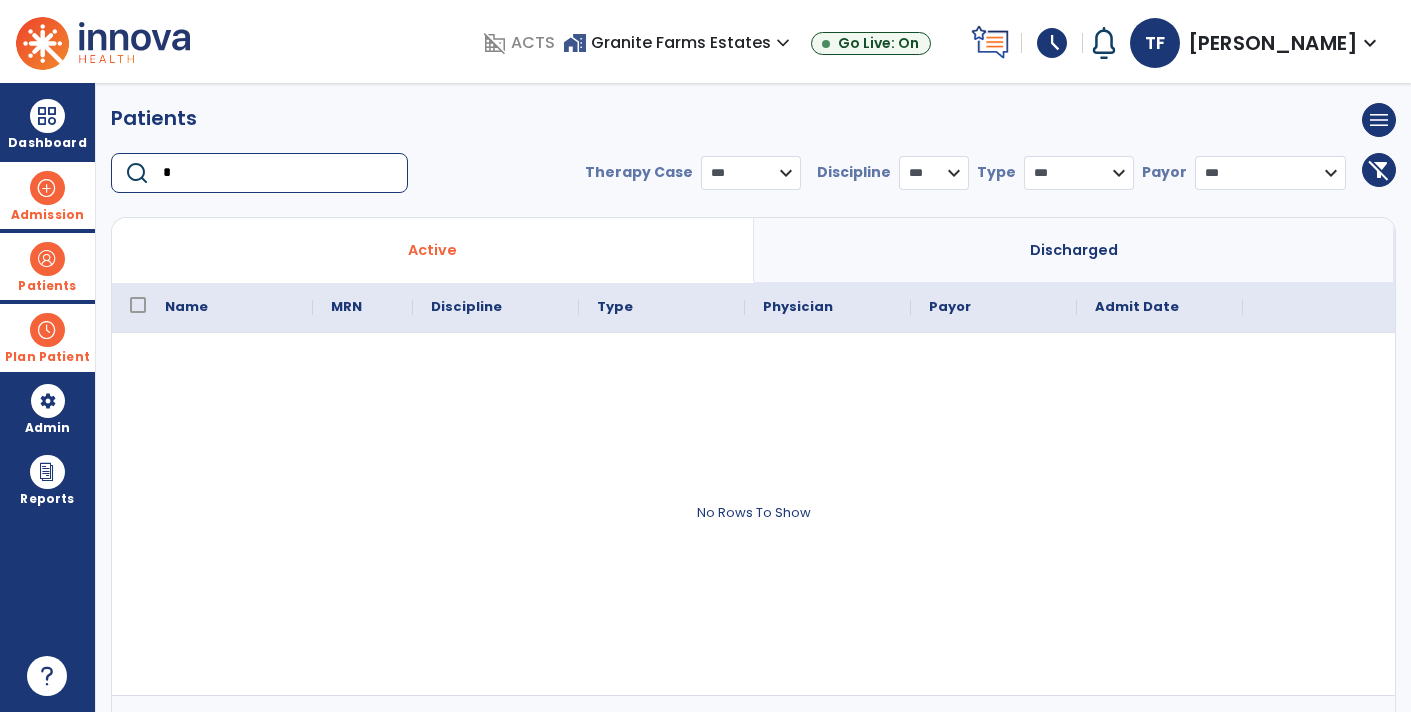 type 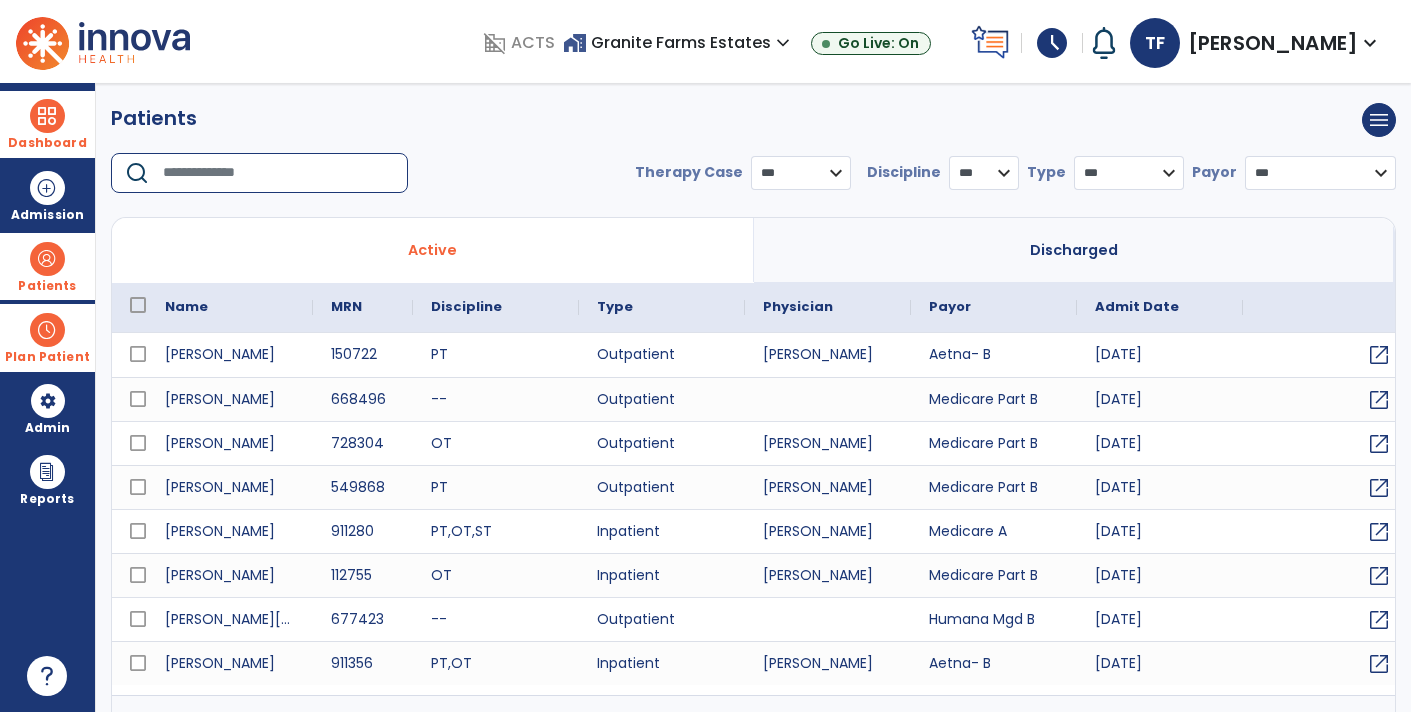 click on "Dashboard" at bounding box center (47, 124) 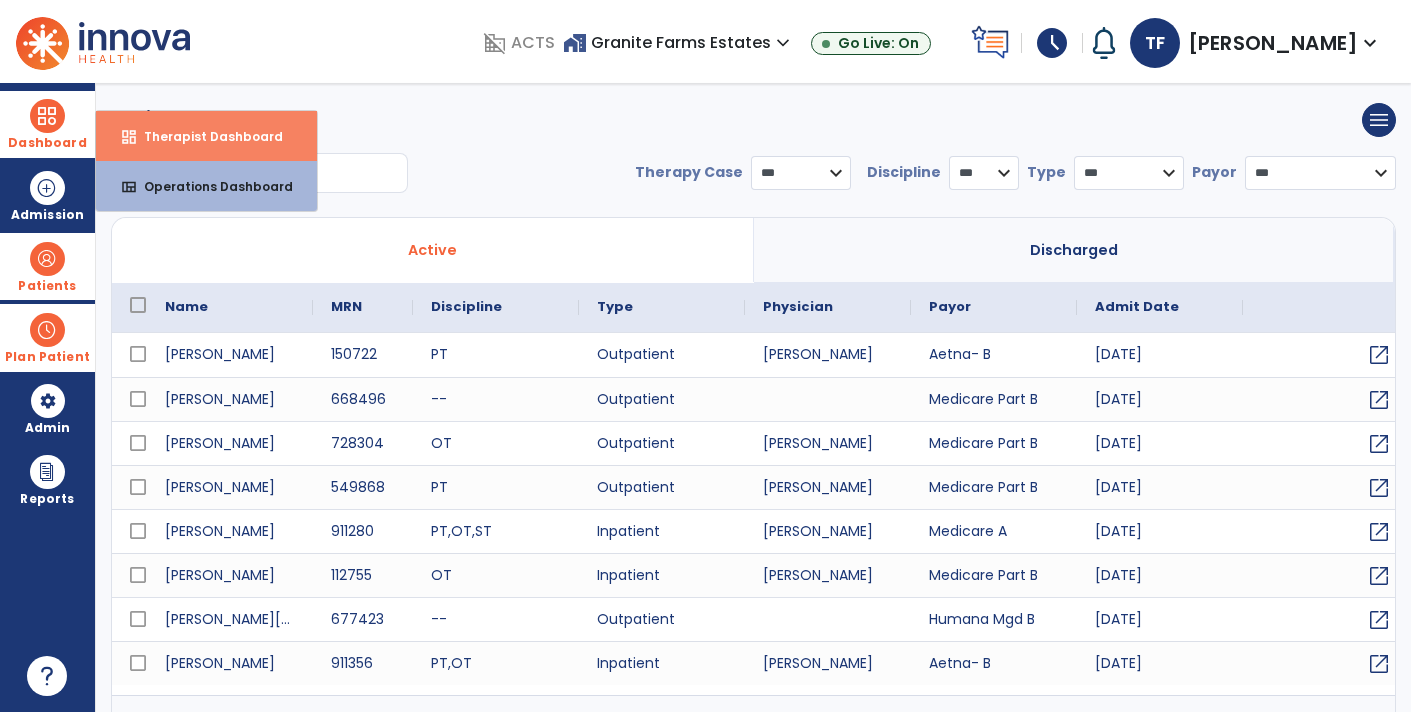 click on "Therapist Dashboard" at bounding box center (205, 136) 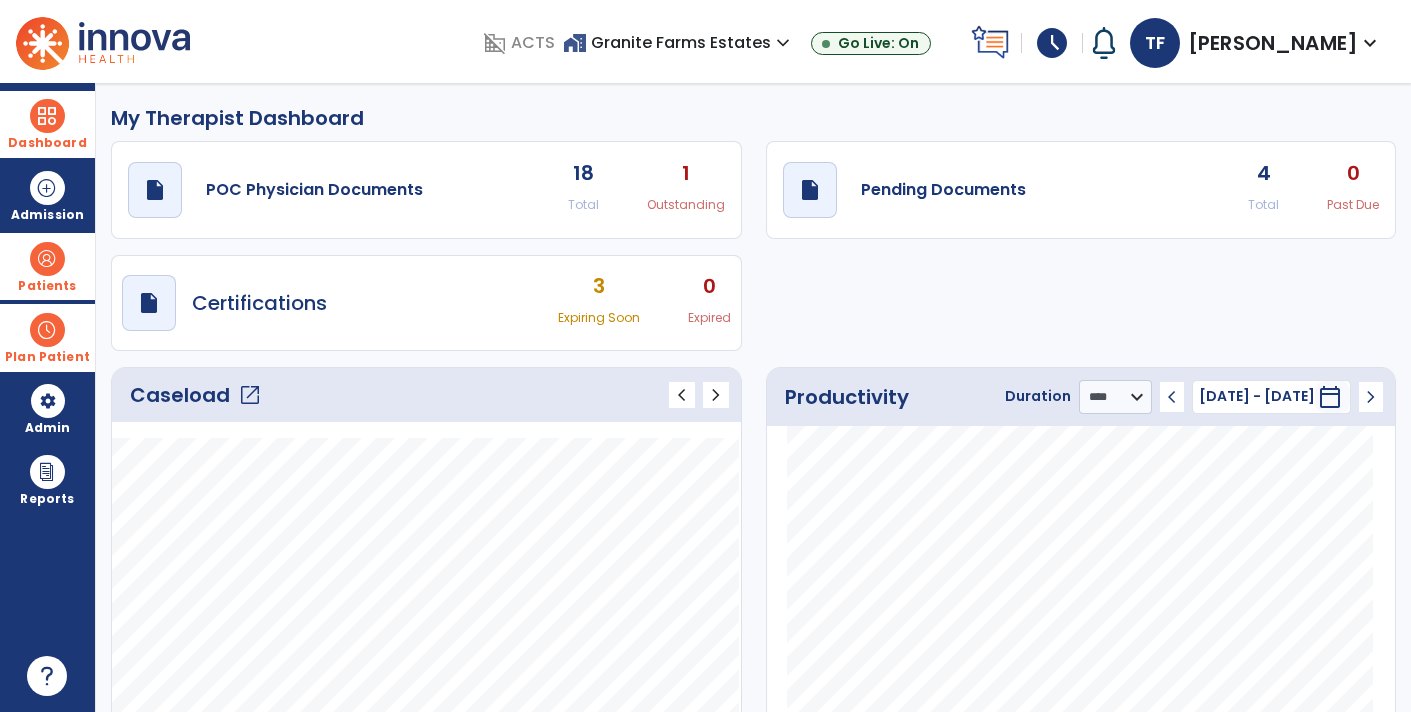 click on "draft   open_in_new  Certifications 3 Expiring Soon 0 Expired" at bounding box center (426, 303) 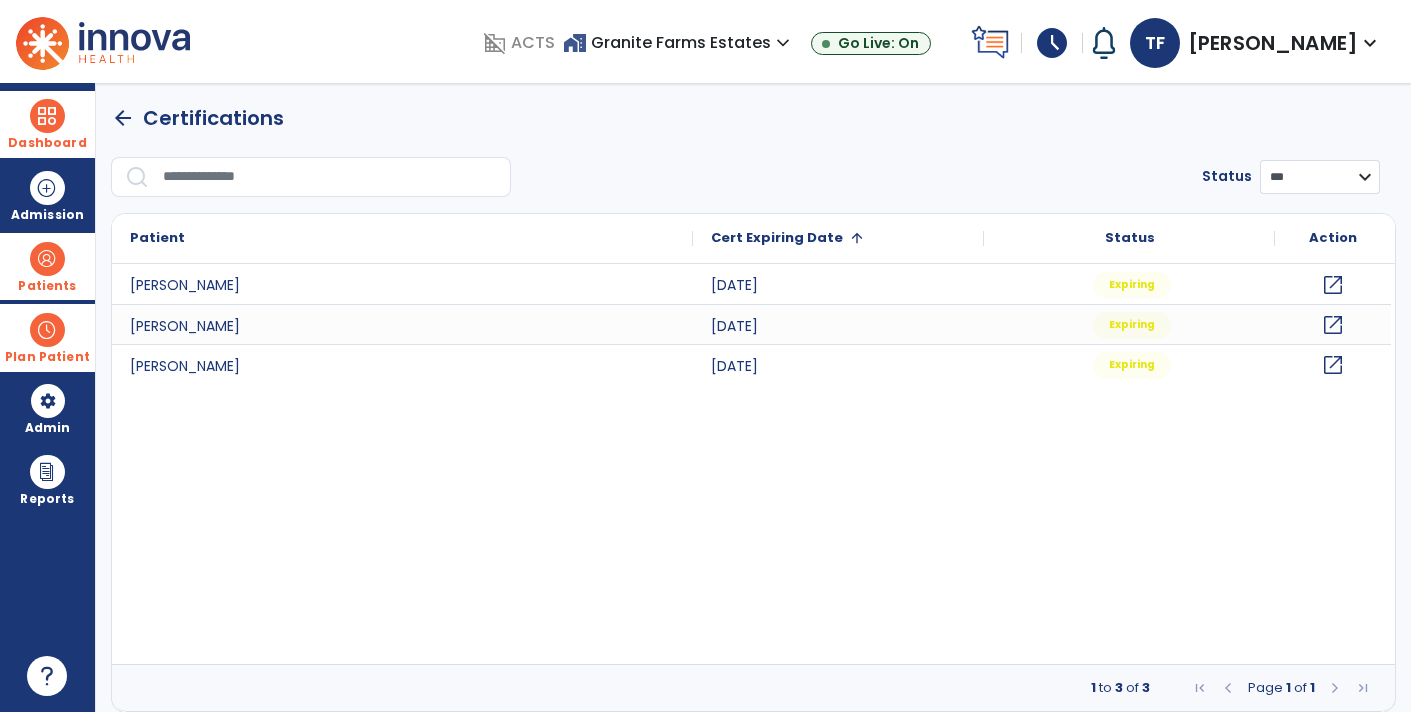 click on "*** ******* ********" at bounding box center (1320, 177) 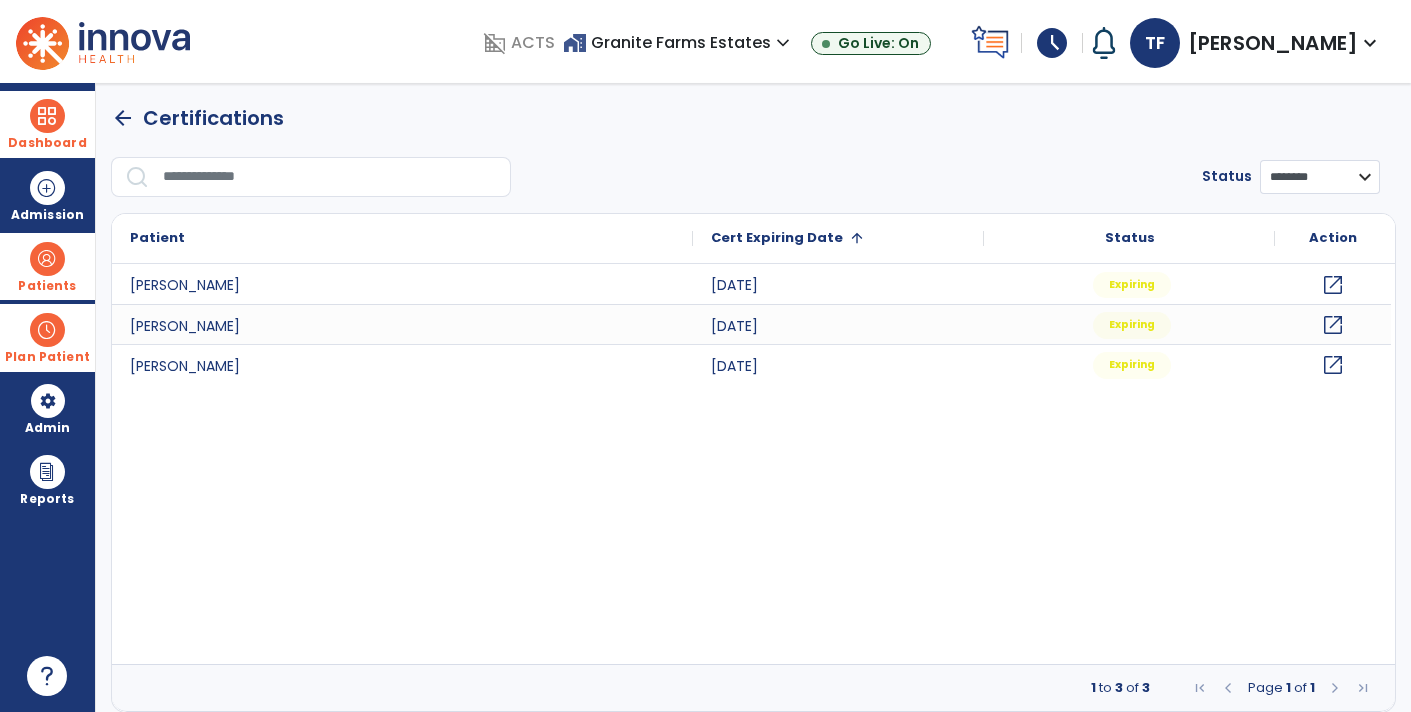 click on "*** ******* ********" at bounding box center [1320, 177] 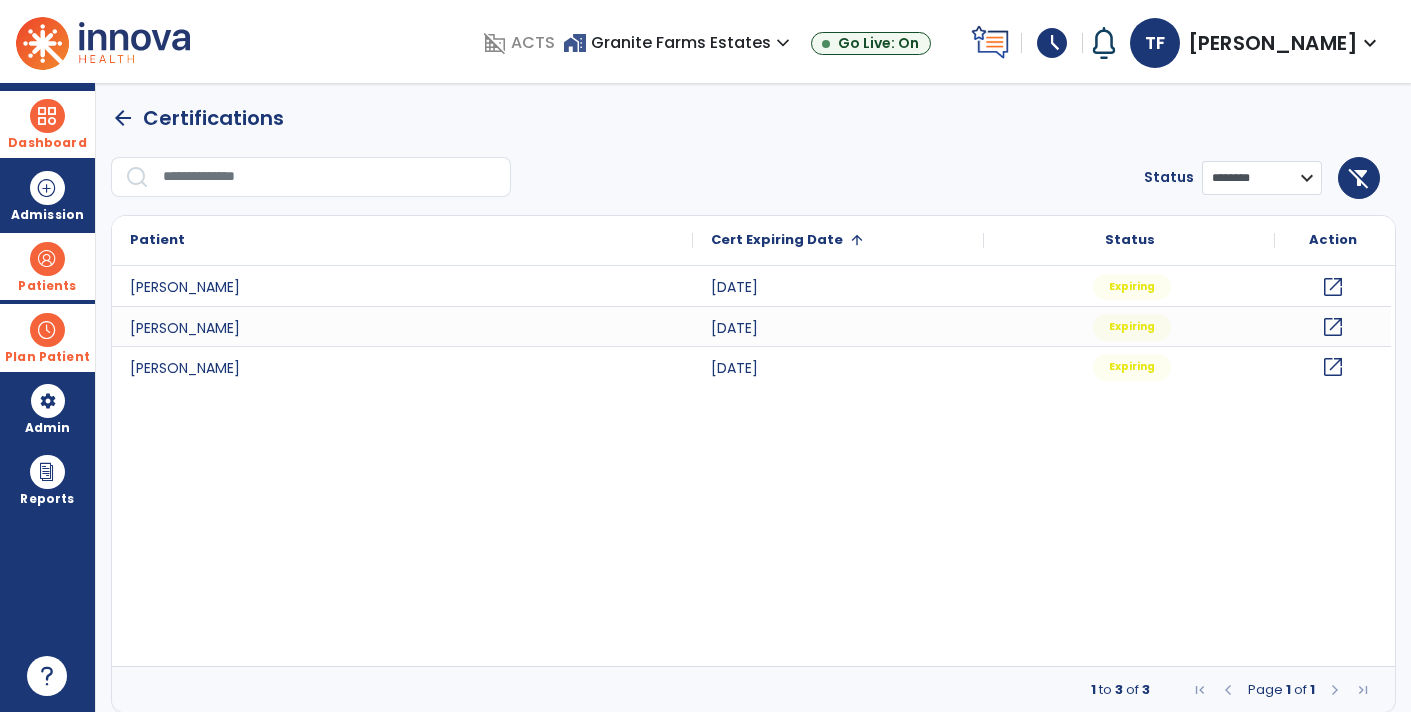 click on "*** ******* ********" at bounding box center [1262, 178] 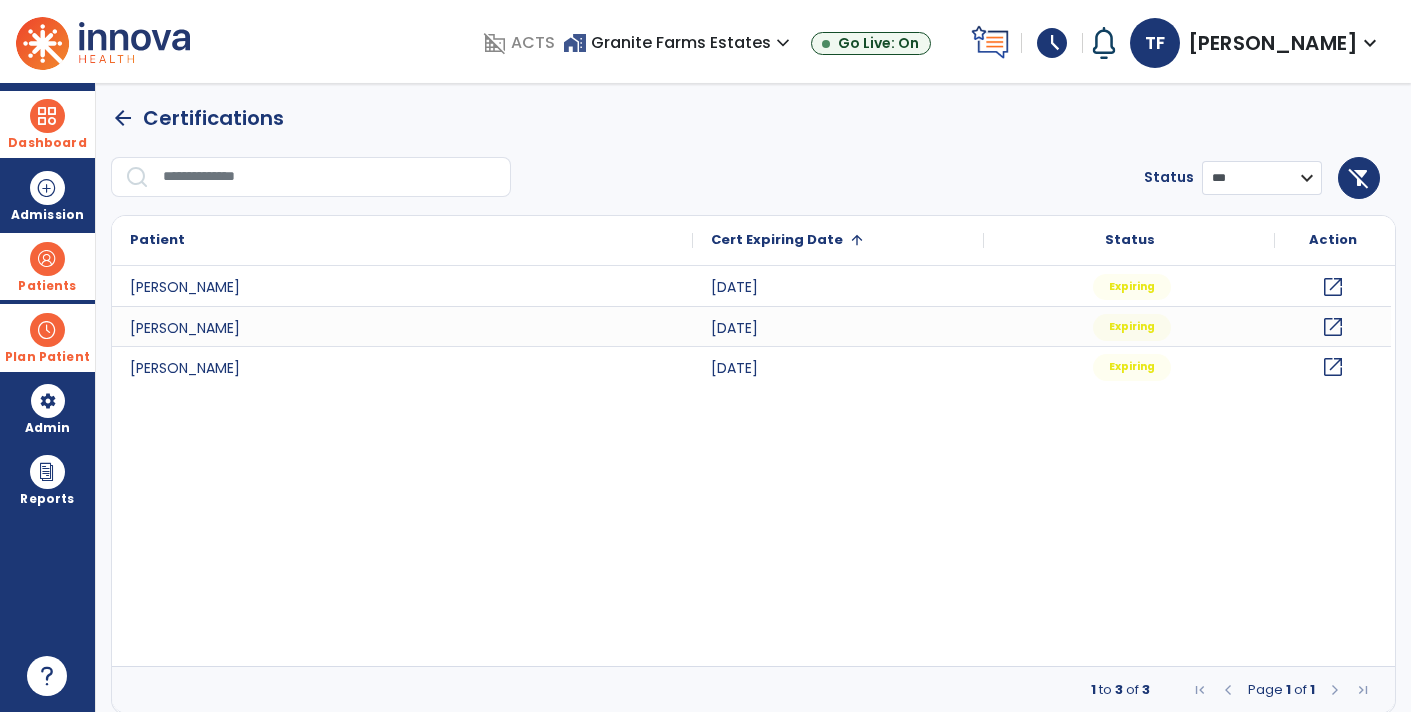 click on "*** ******* ********" at bounding box center (1262, 178) 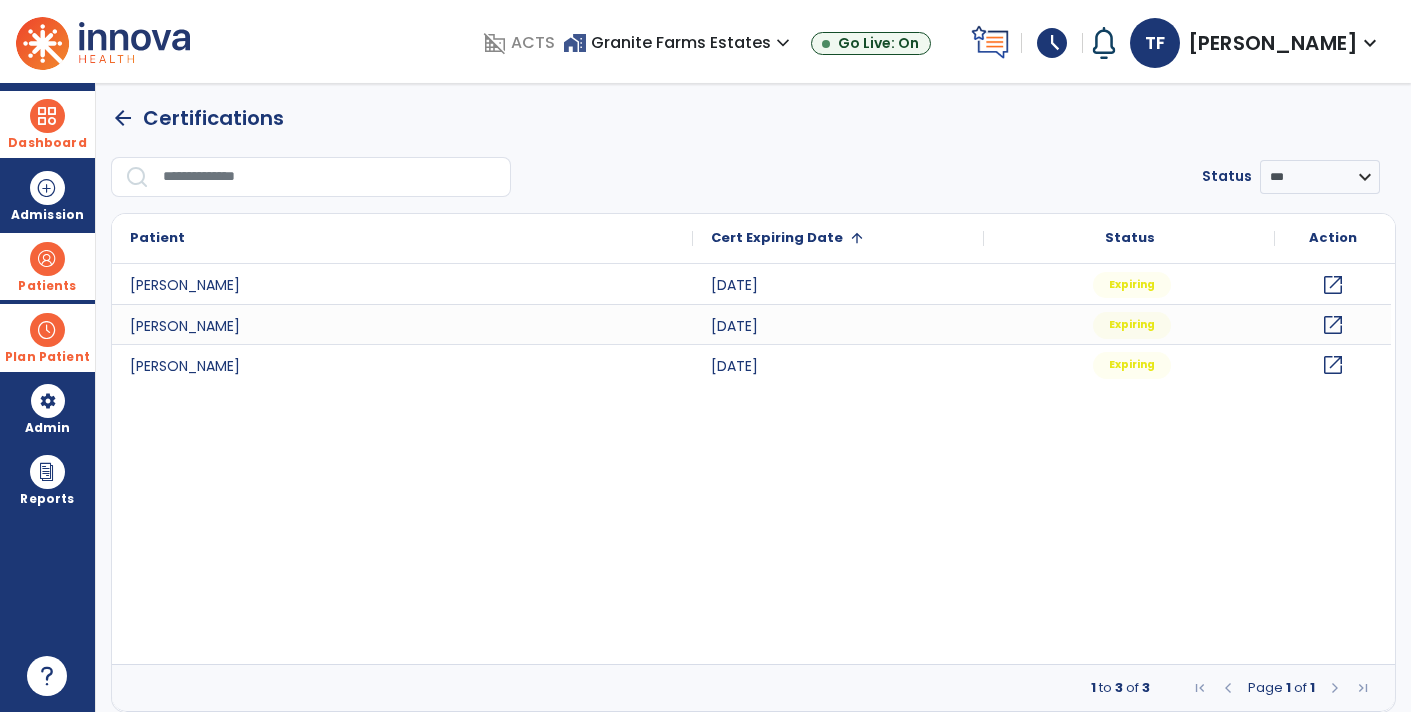 click on "Dashboard" at bounding box center (47, 124) 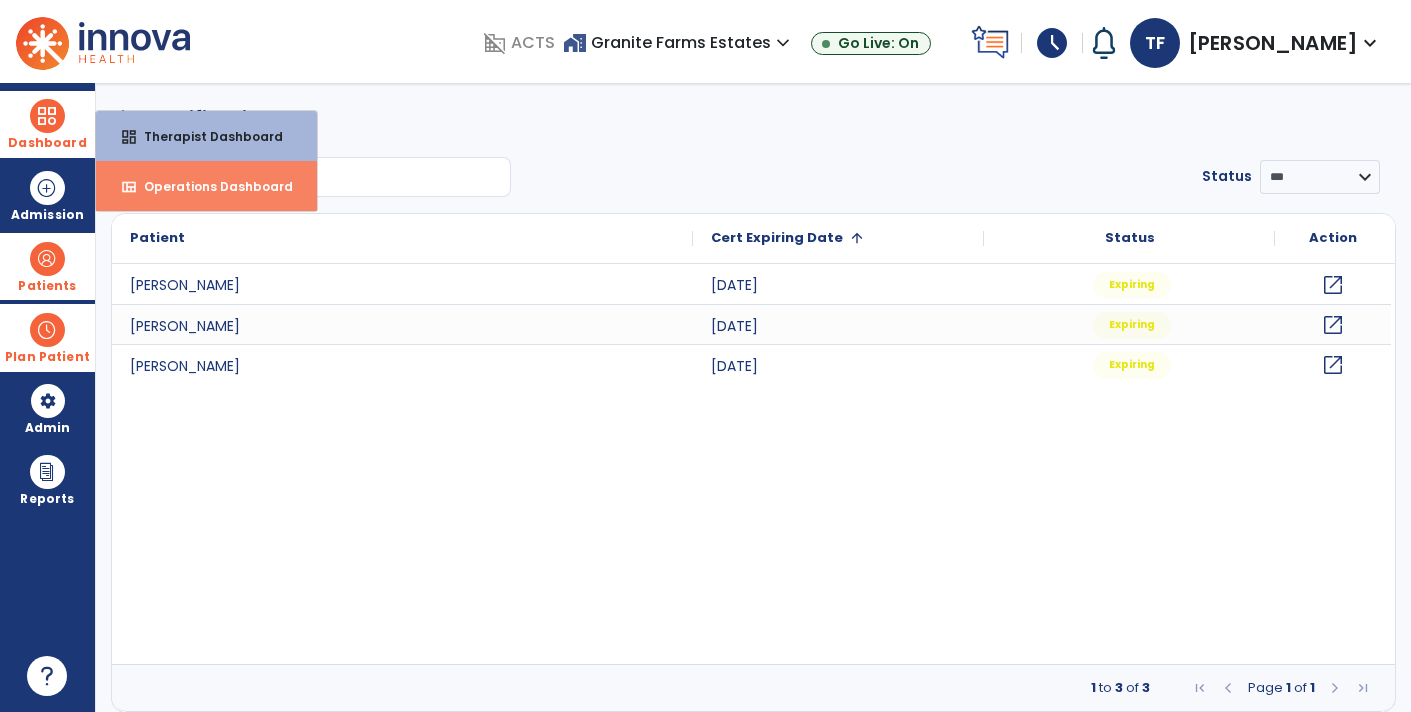 click on "view_quilt  Operations Dashboard" at bounding box center [206, 186] 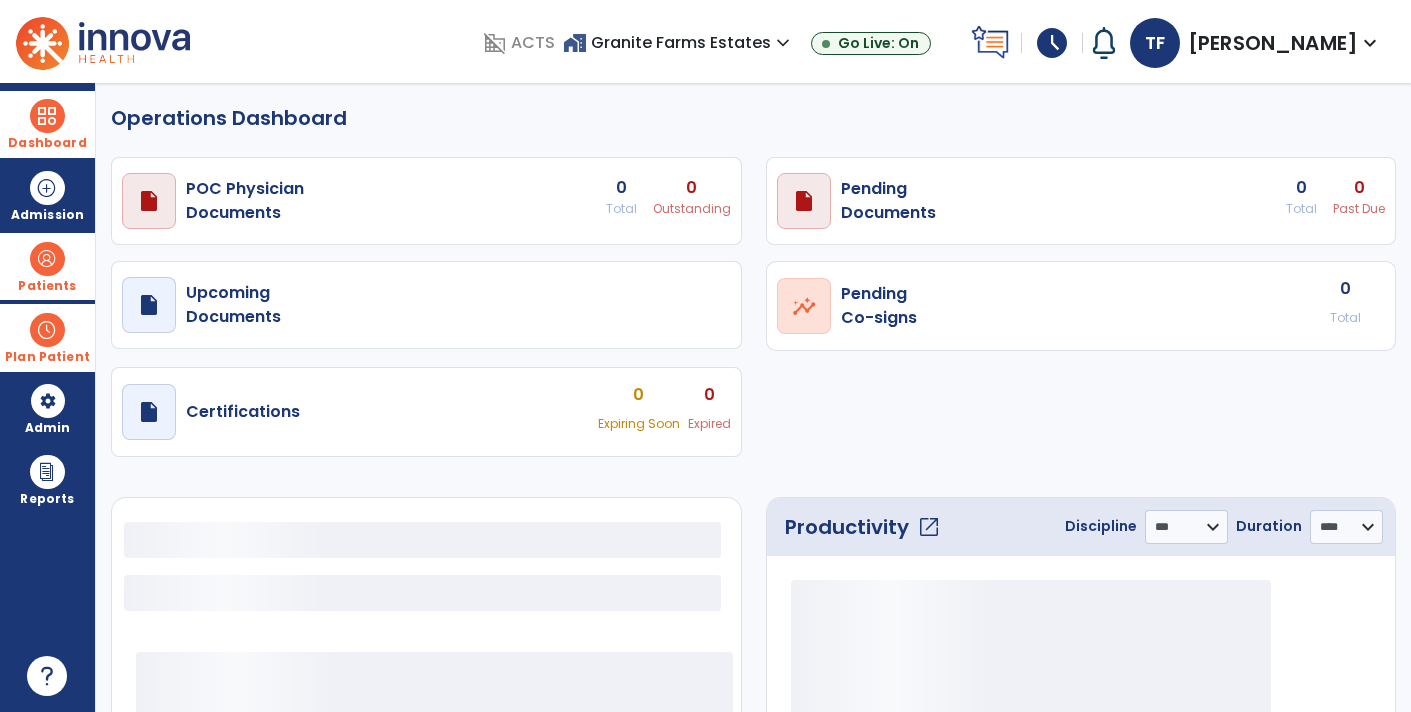 select on "***" 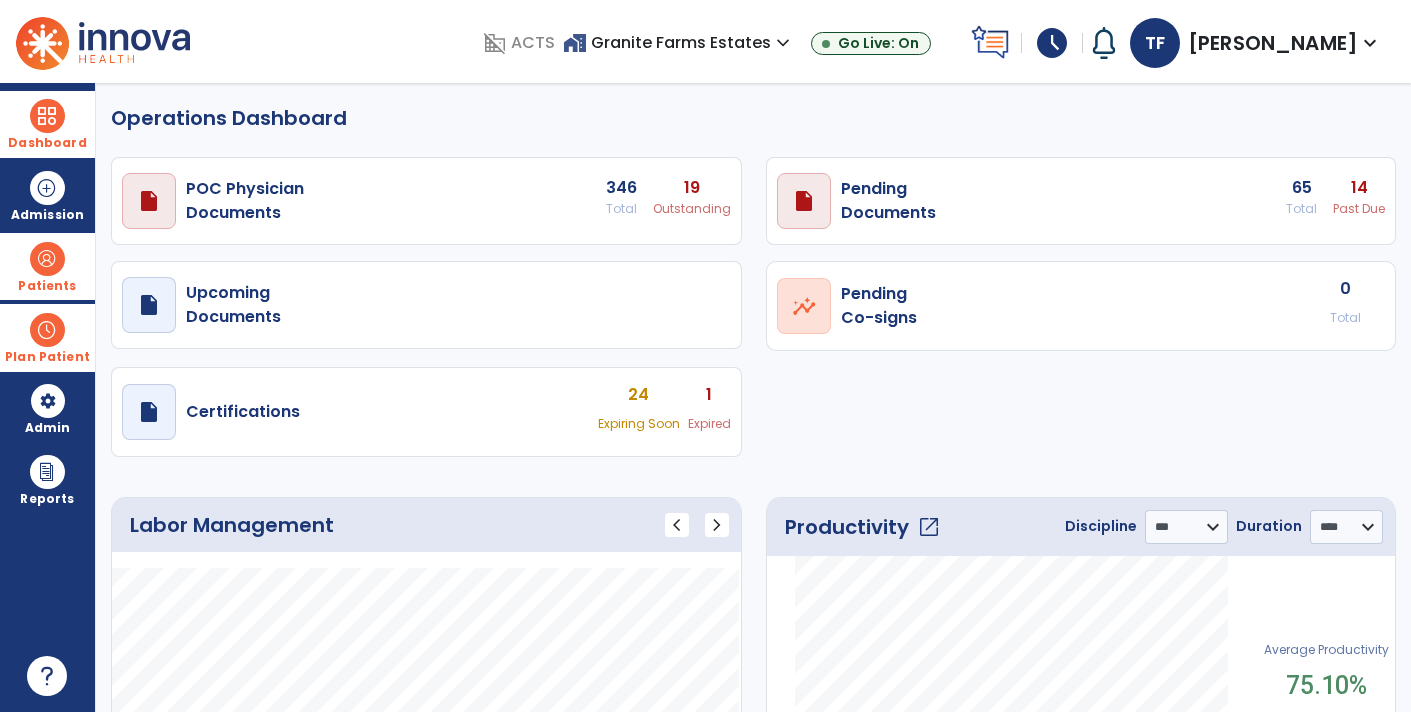 click on "draft   open_in_new  Upcoming   Documents" at bounding box center [426, 201] 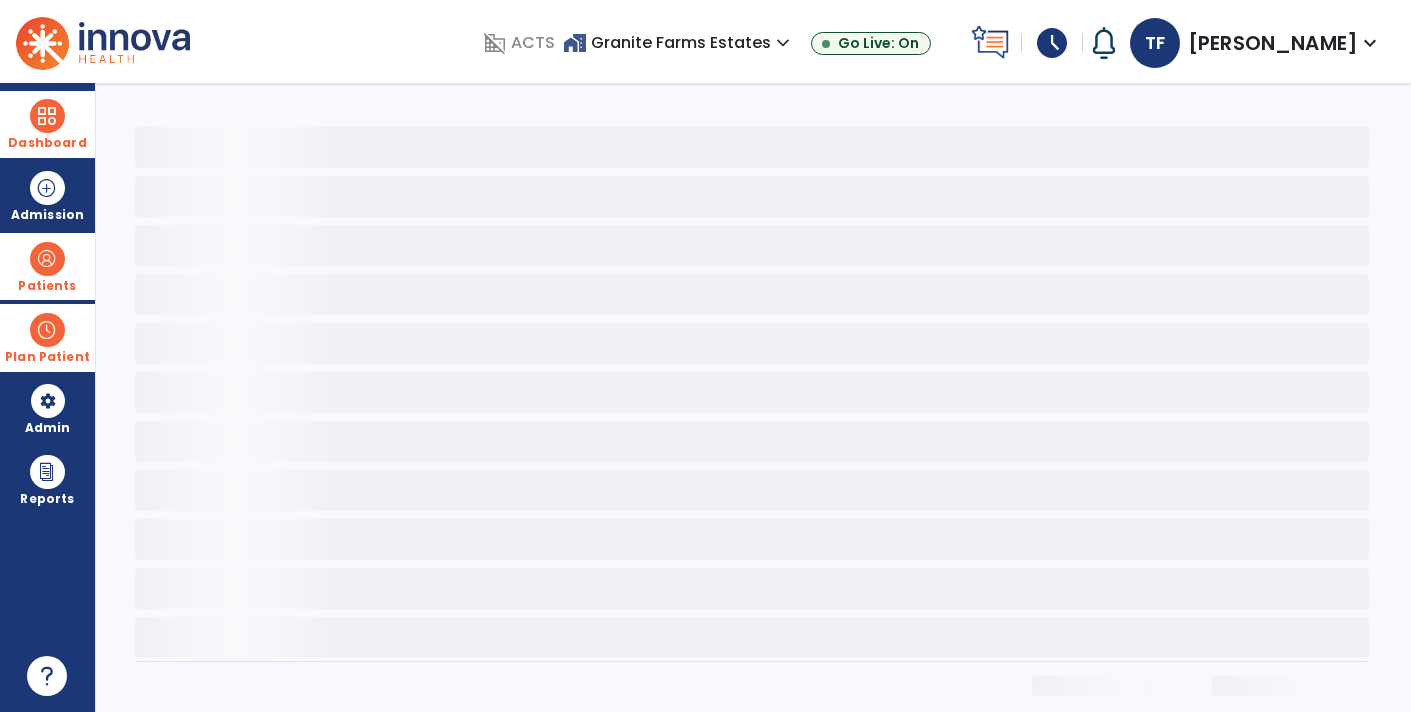 click on "Dashboard" at bounding box center [47, 124] 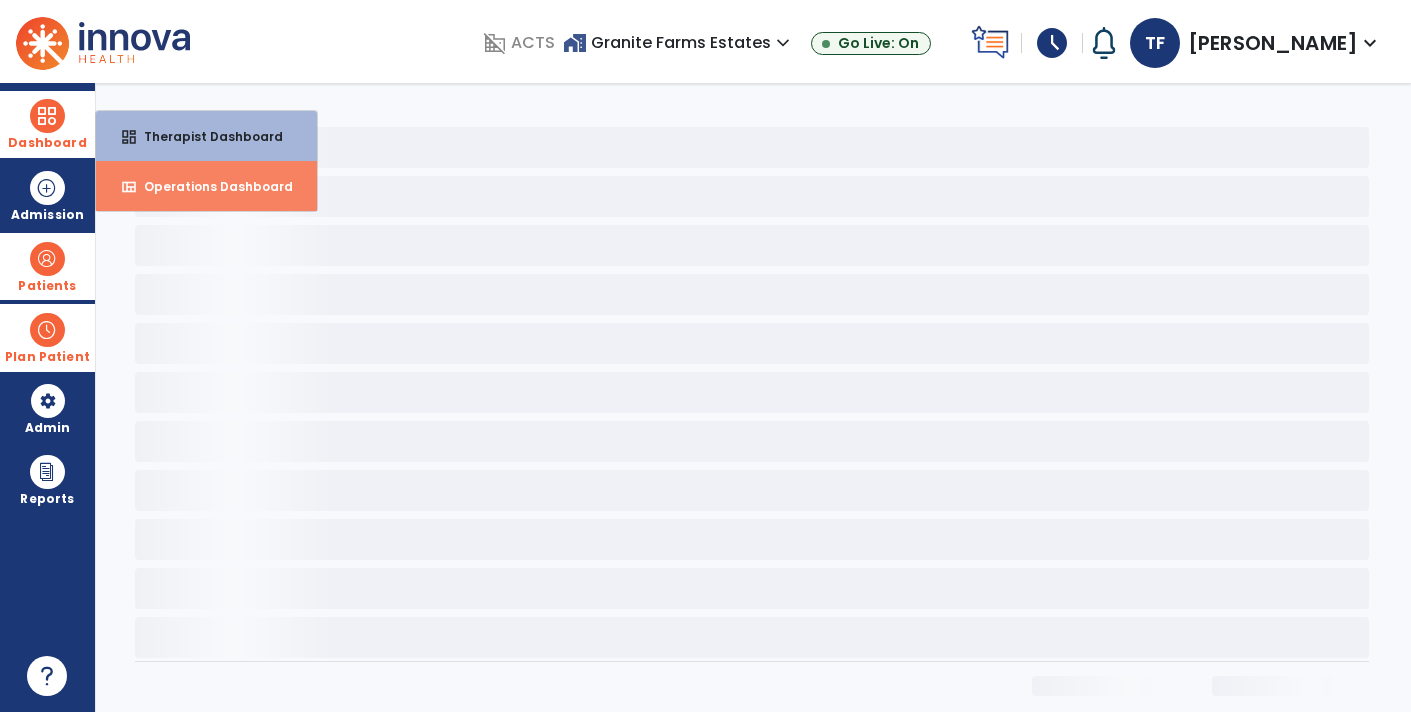 click on "Operations Dashboard" at bounding box center (210, 186) 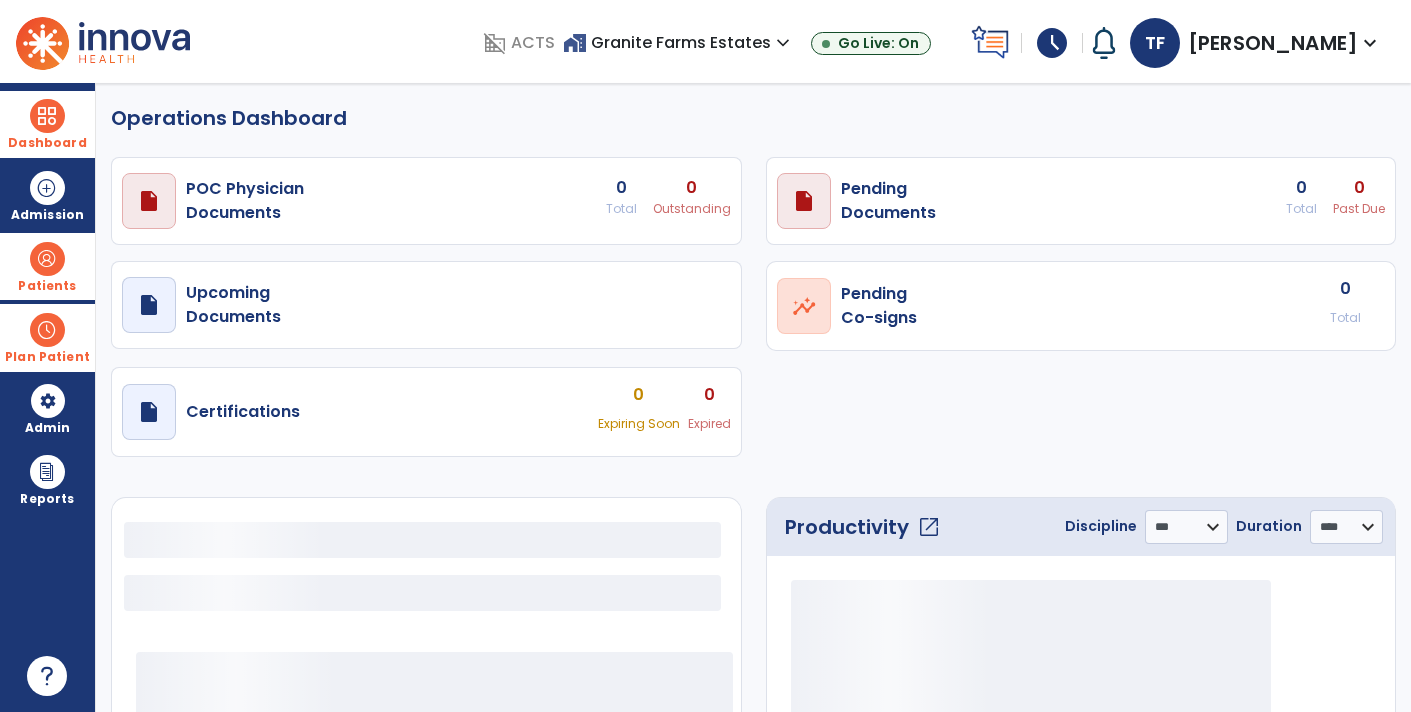 select on "***" 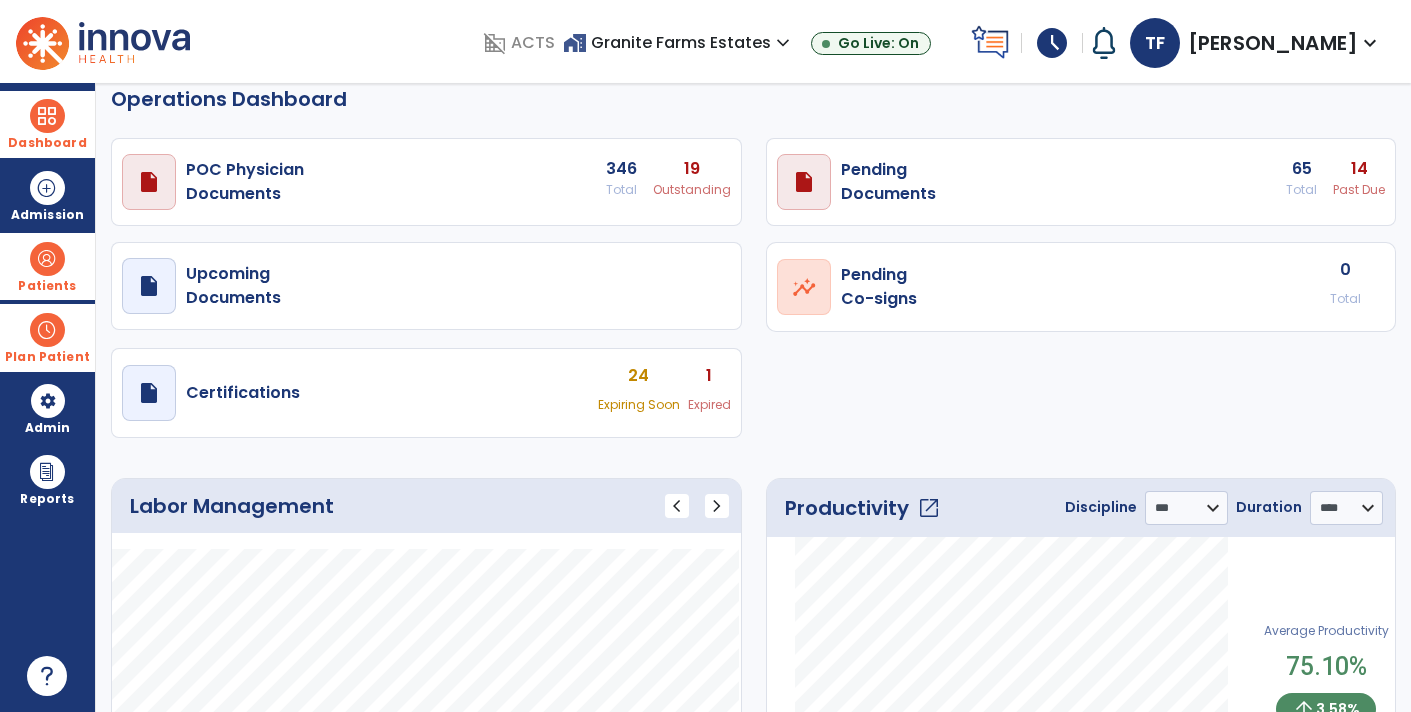 scroll, scrollTop: 30, scrollLeft: 0, axis: vertical 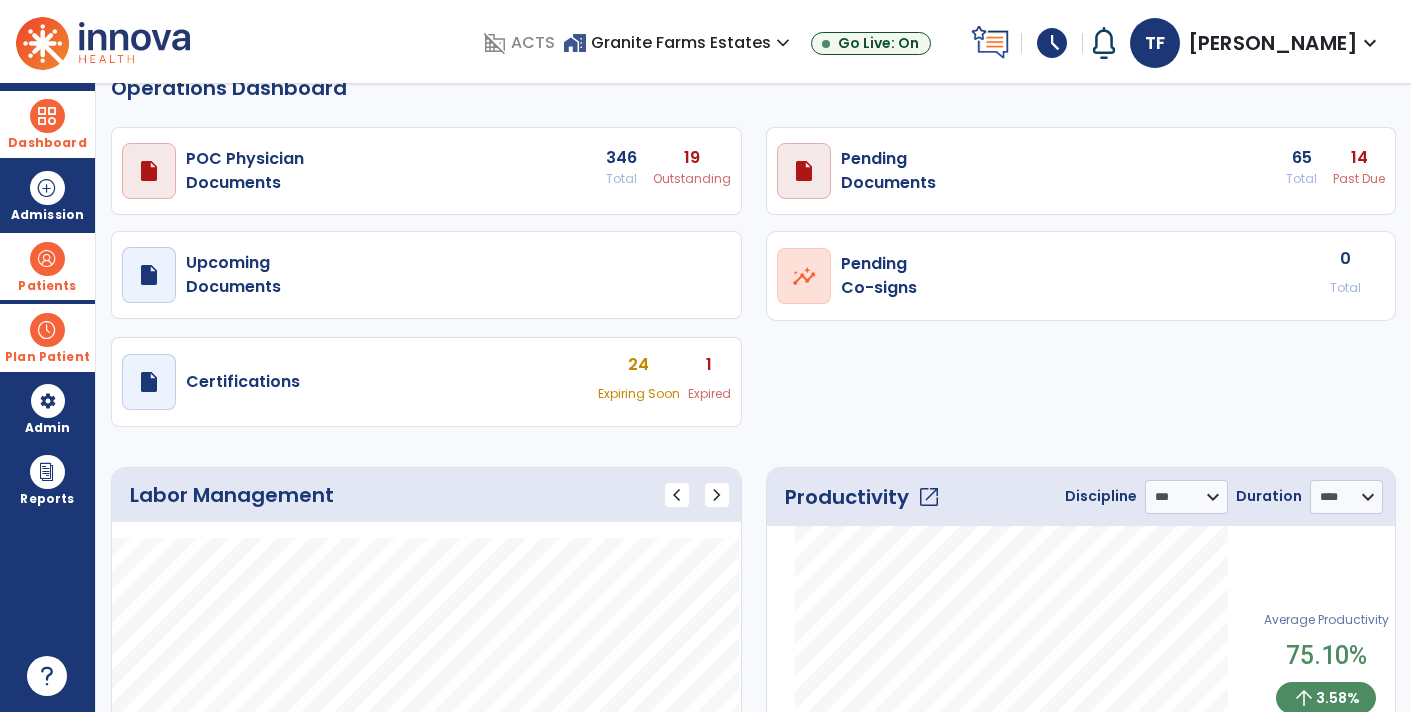 click on "draft   open_in_new  Certifications 24 Expiring Soon 1 Expired" at bounding box center (426, 171) 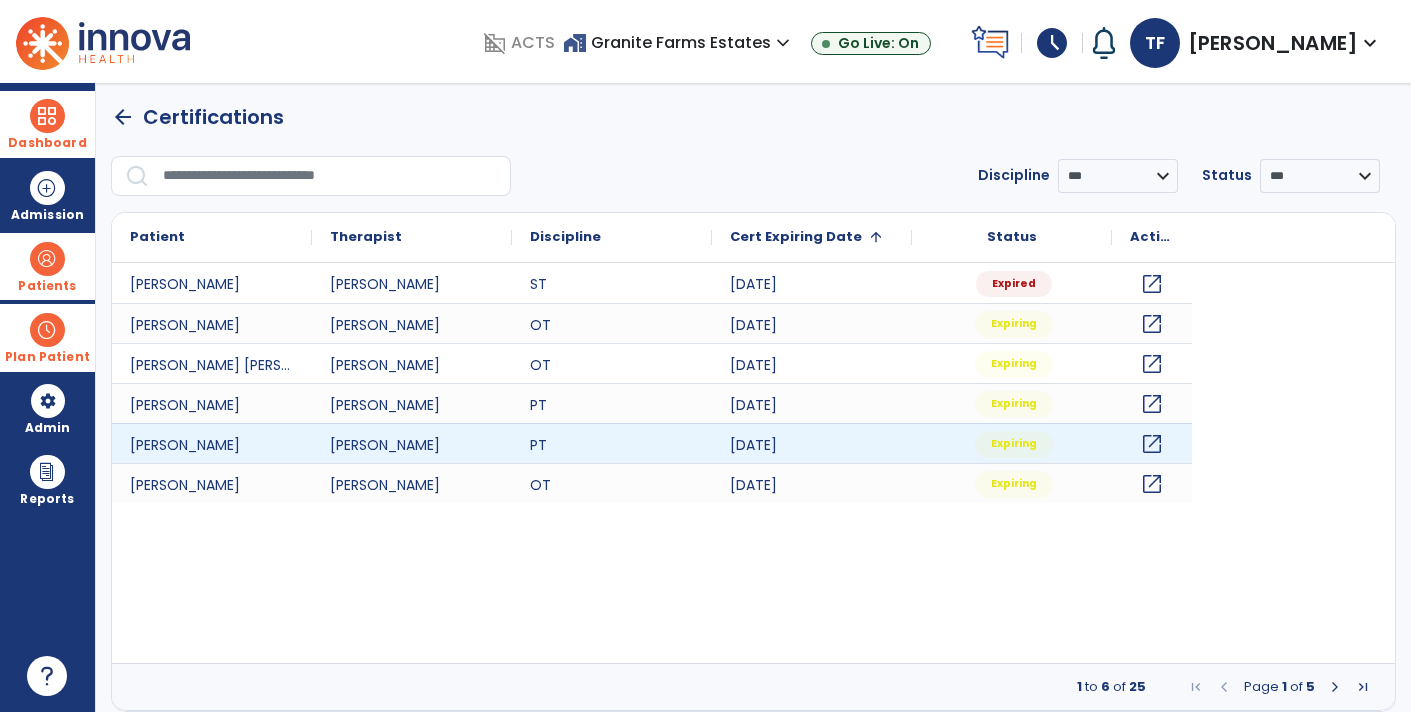 scroll, scrollTop: 0, scrollLeft: 0, axis: both 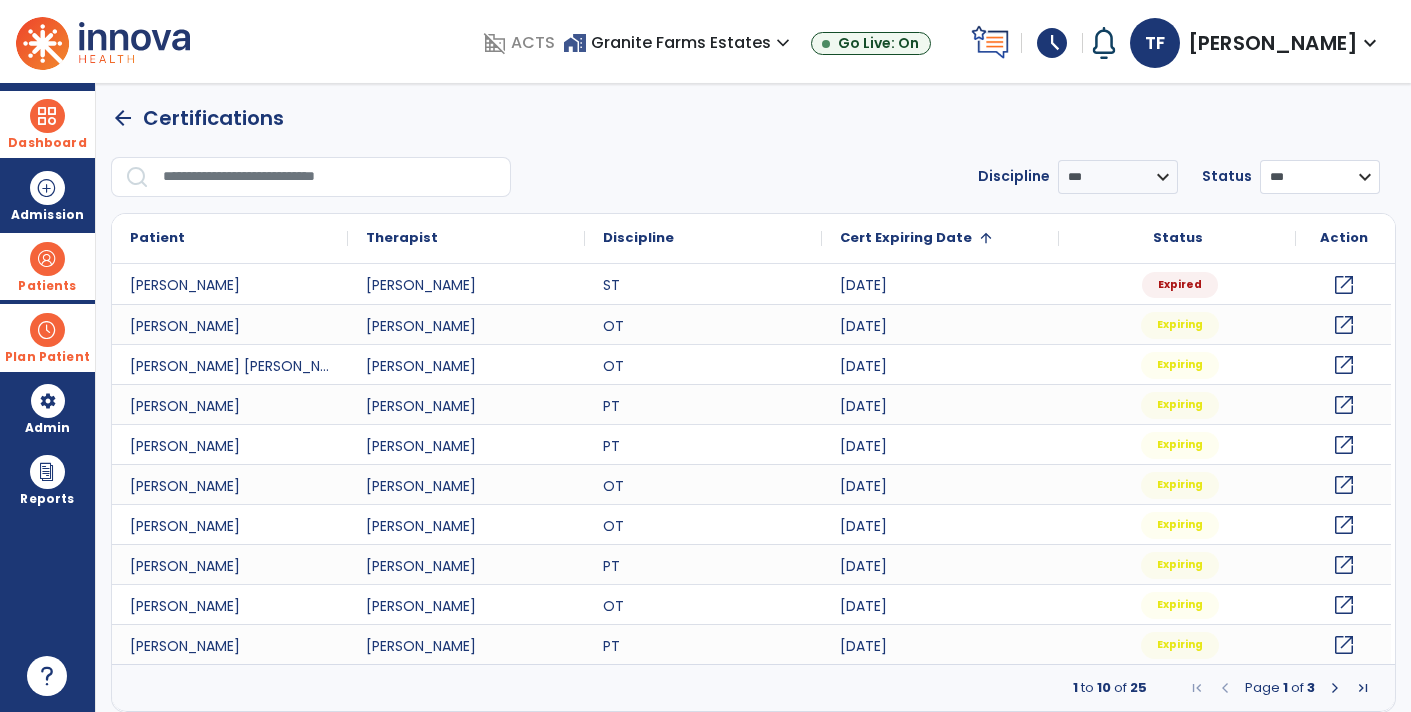 click on "*** ******* ********" at bounding box center (1118, 177) 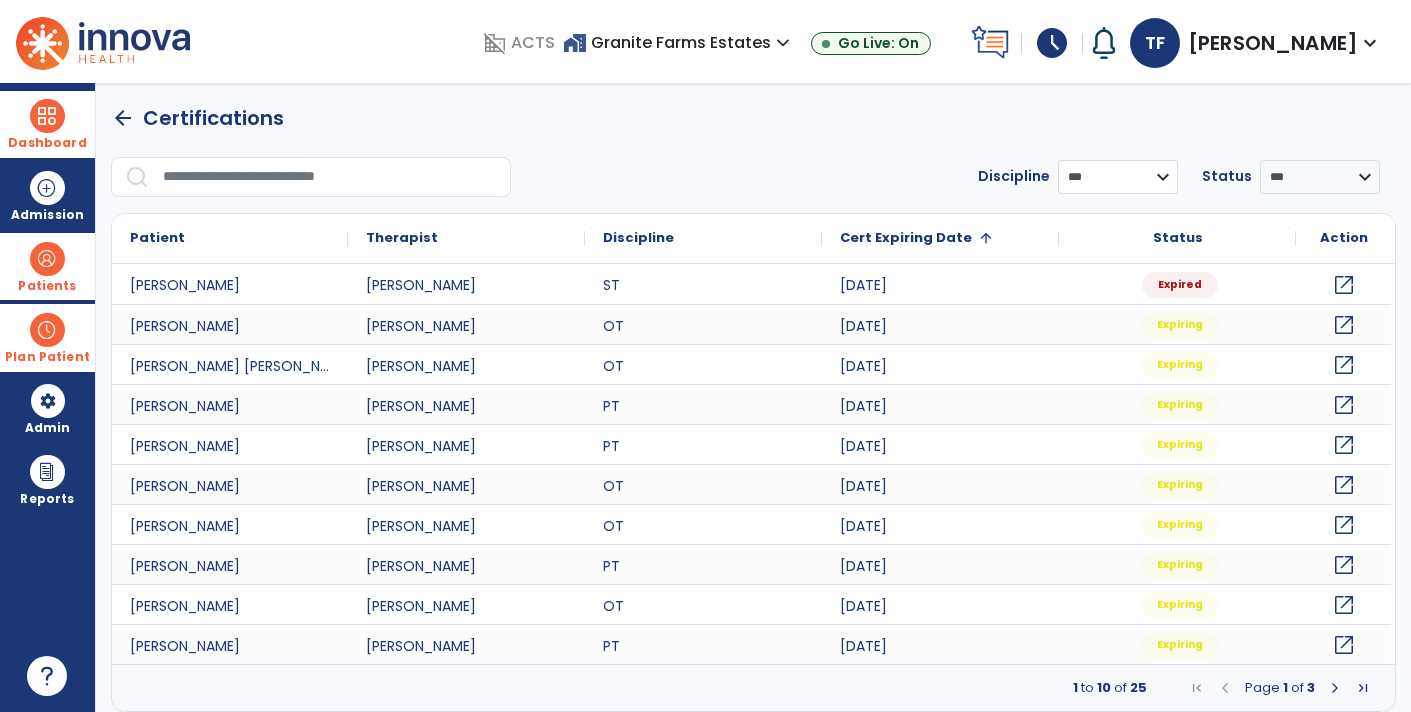 click on "*** ** ** **" at bounding box center (1118, 177) 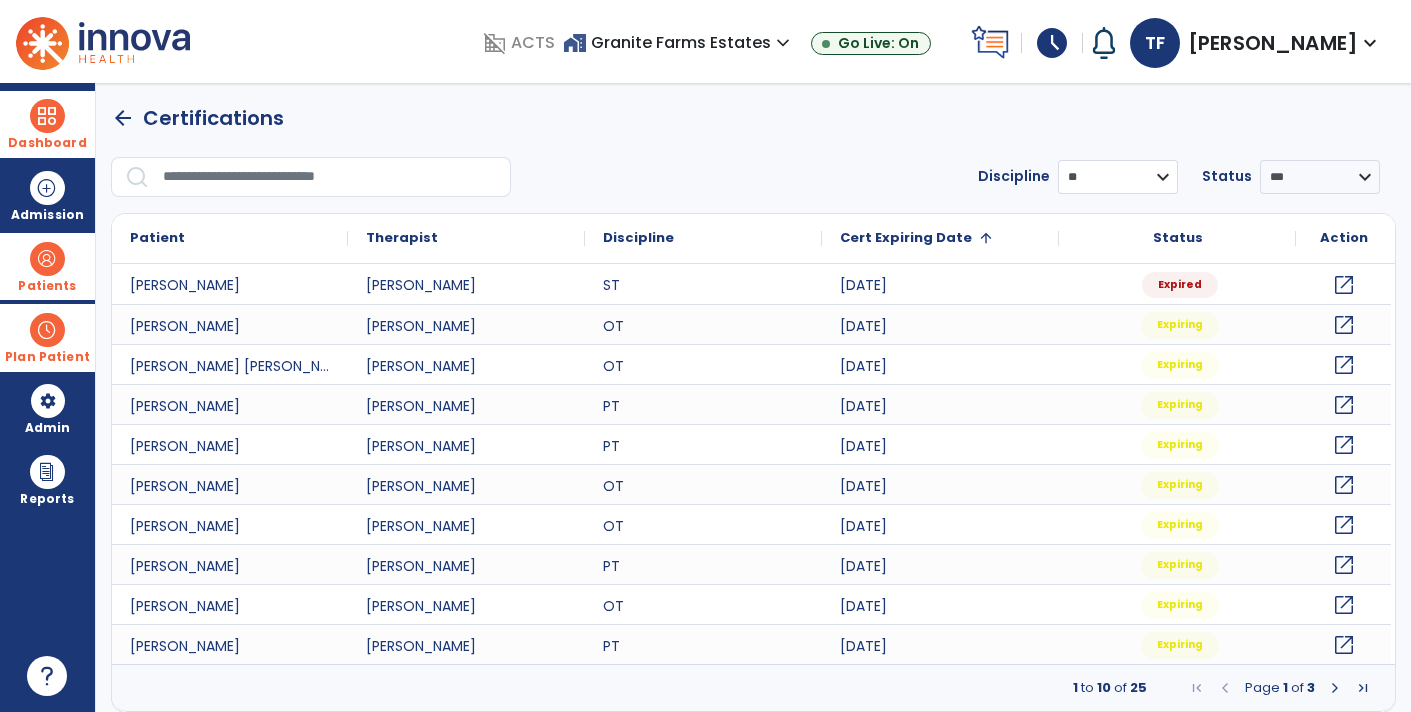 click on "*** ** ** **" at bounding box center (1118, 177) 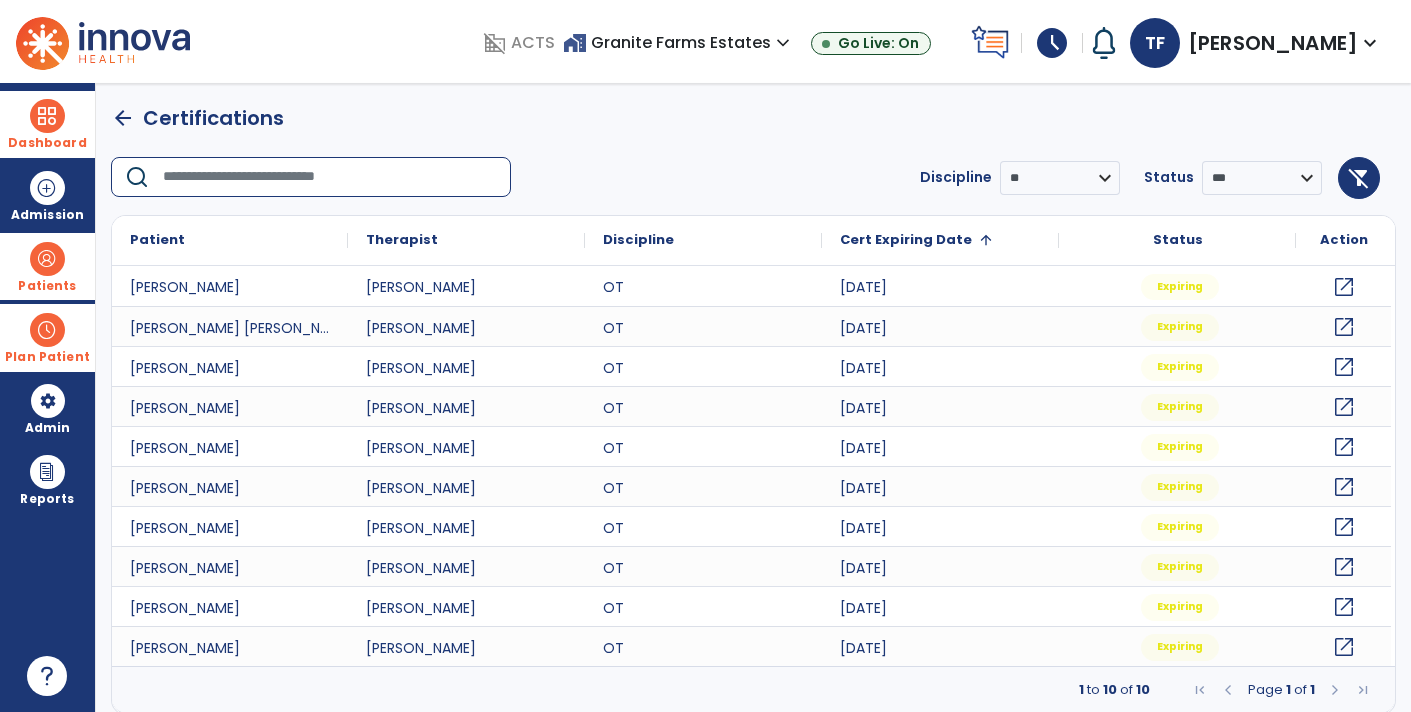 click at bounding box center (330, 177) 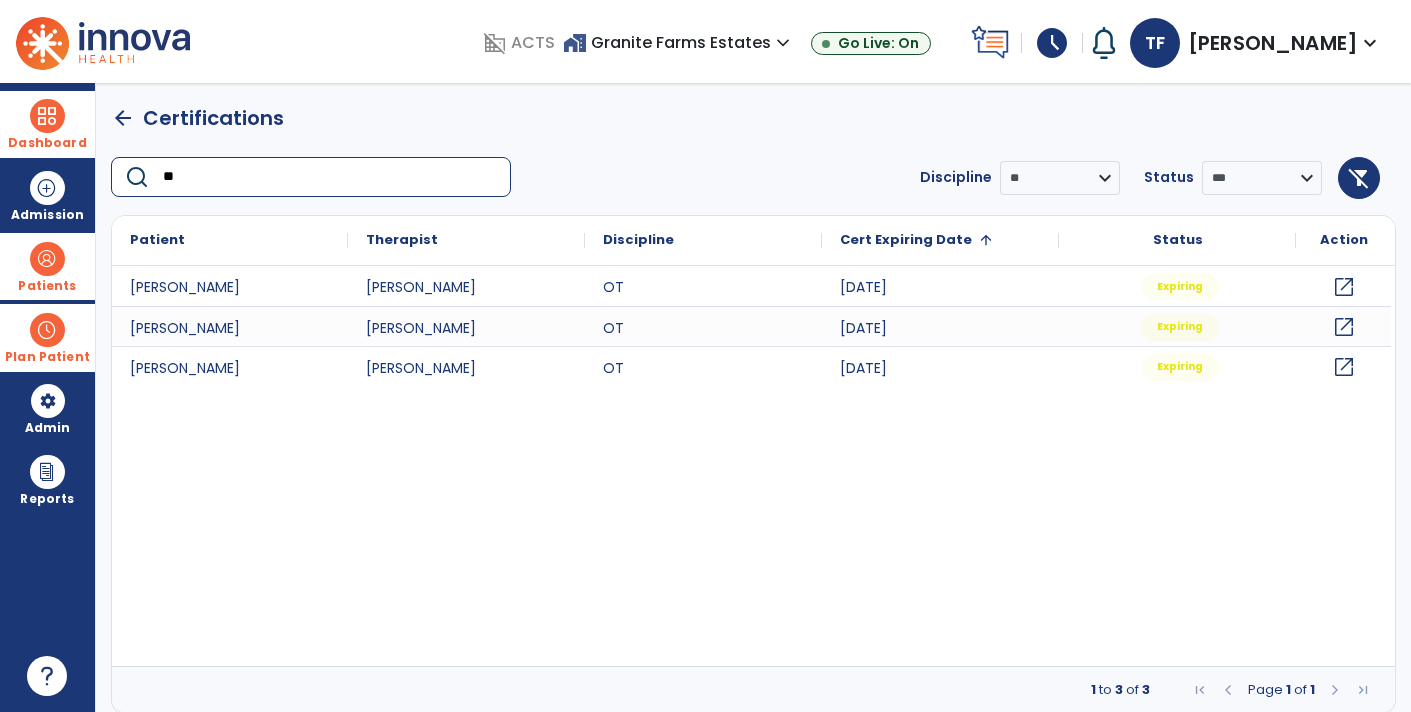 type on "*" 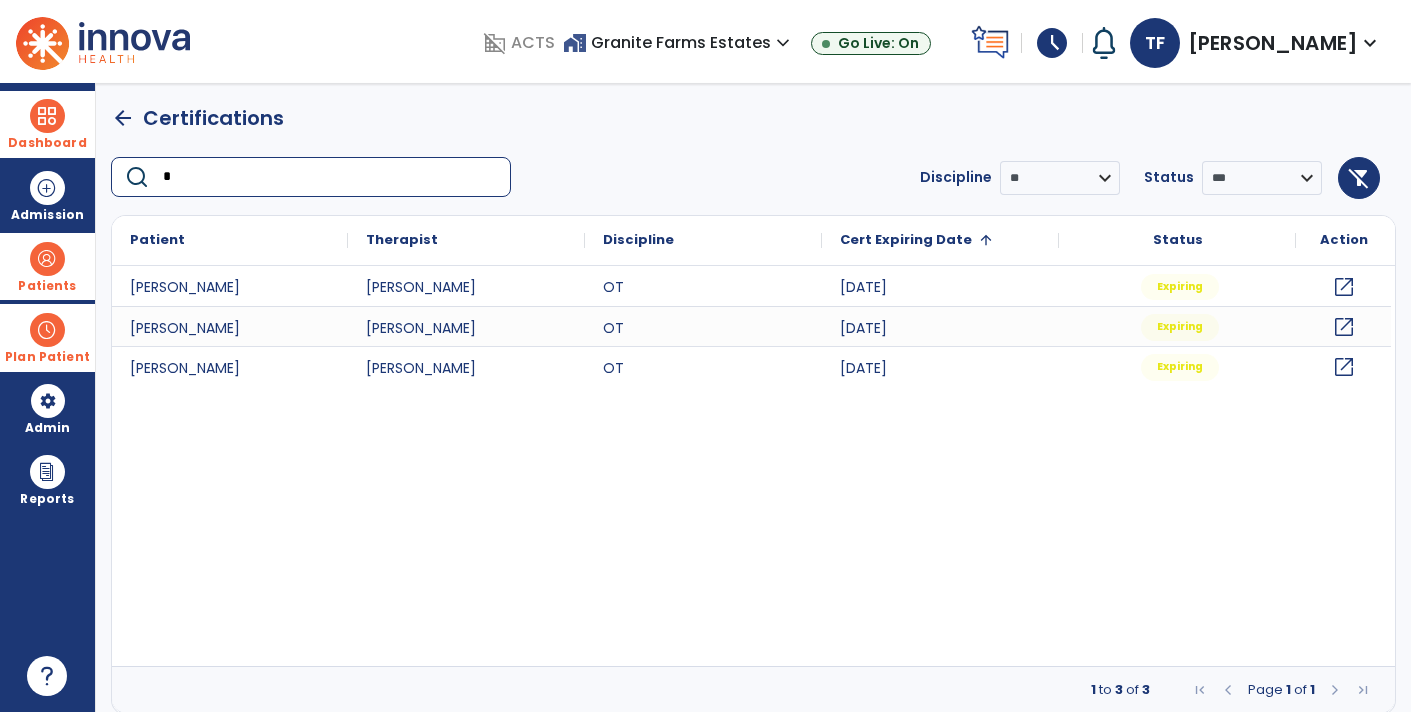 type 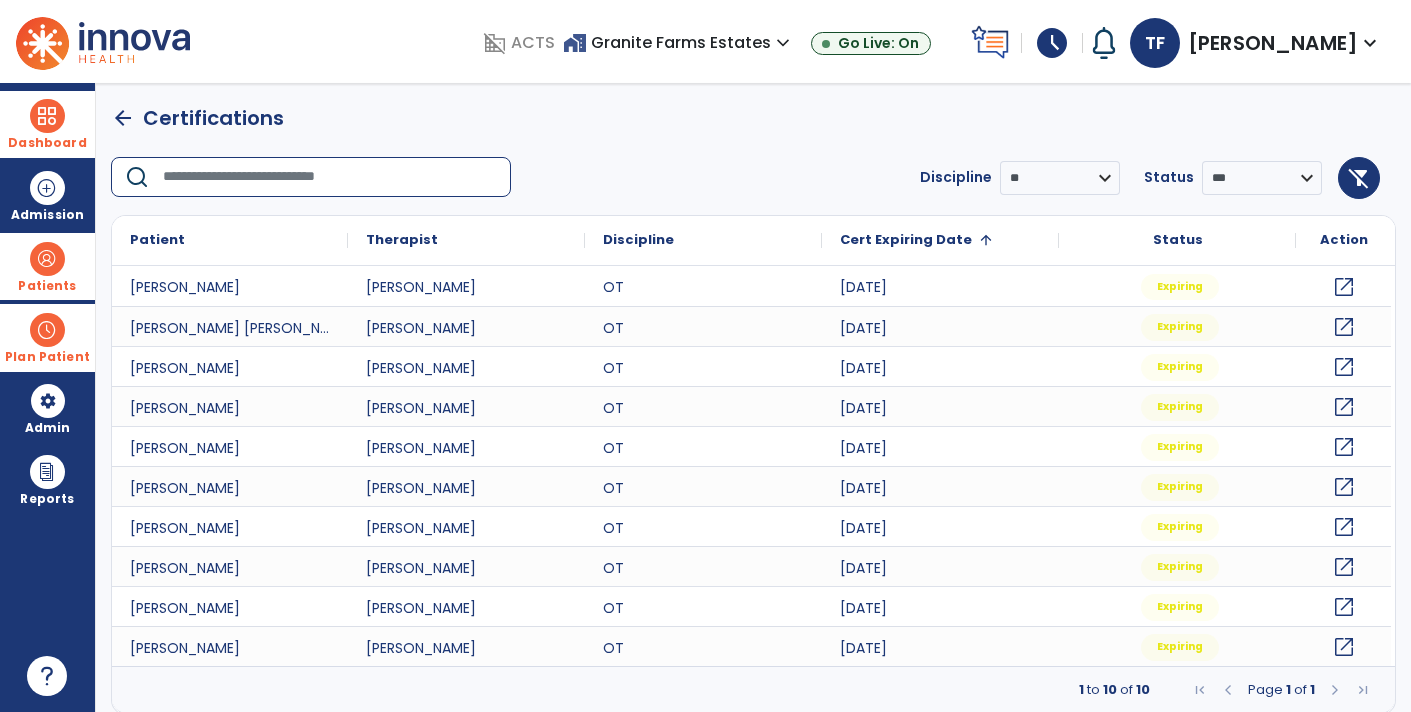 click on "Dashboard" at bounding box center (47, 124) 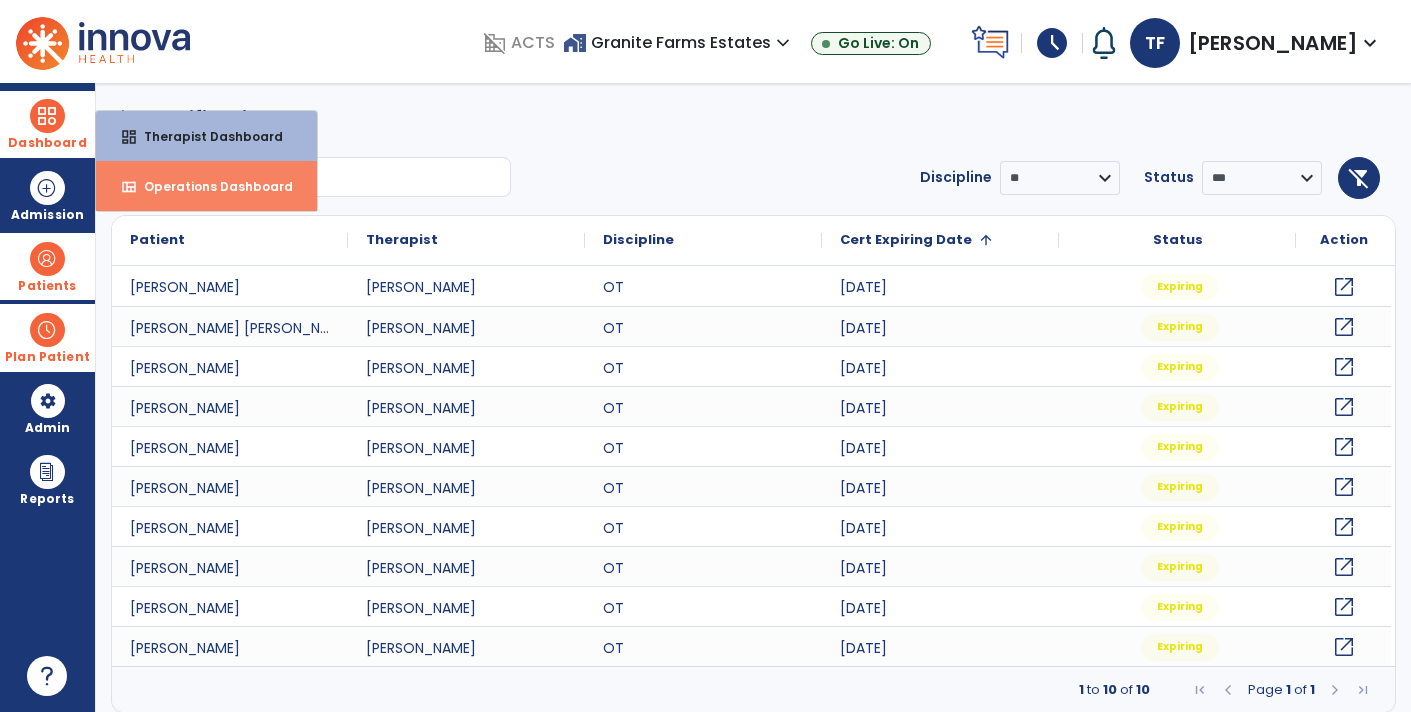 click on "view_quilt  Operations Dashboard" at bounding box center (206, 186) 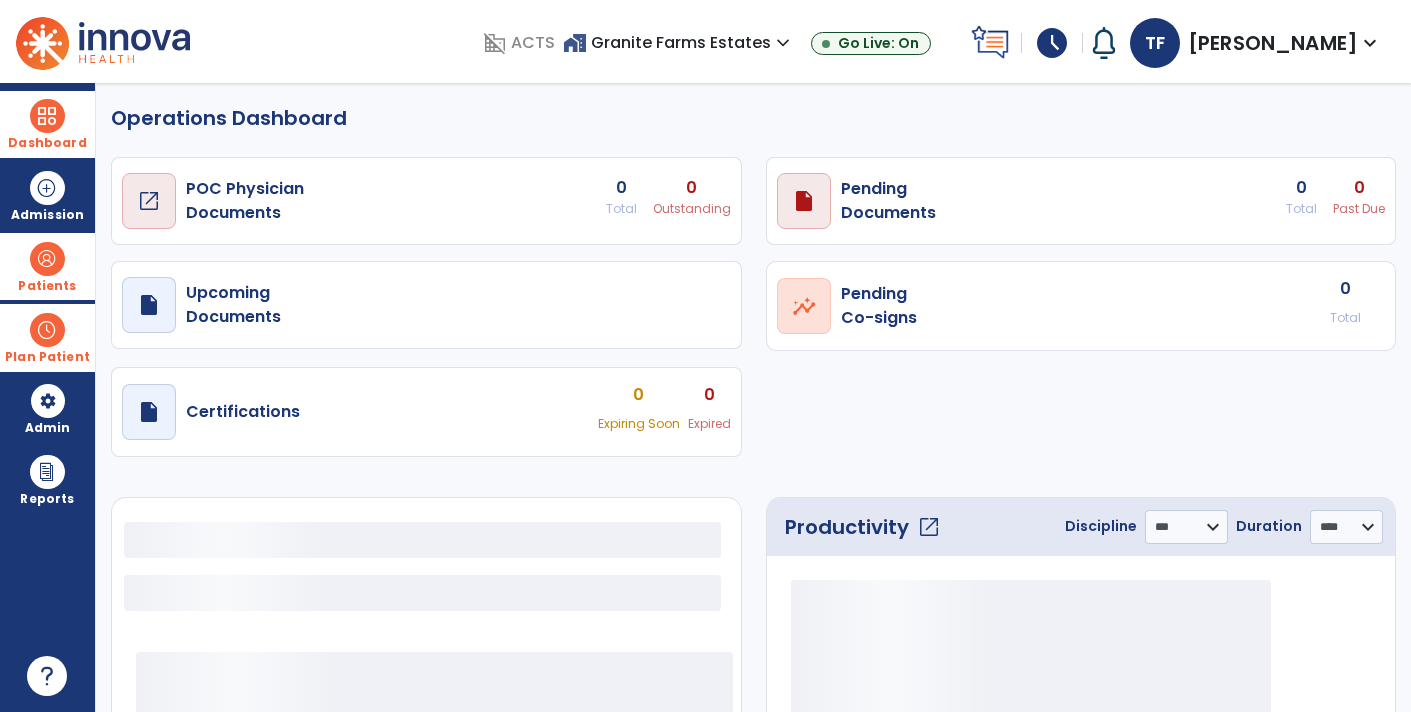 select on "***" 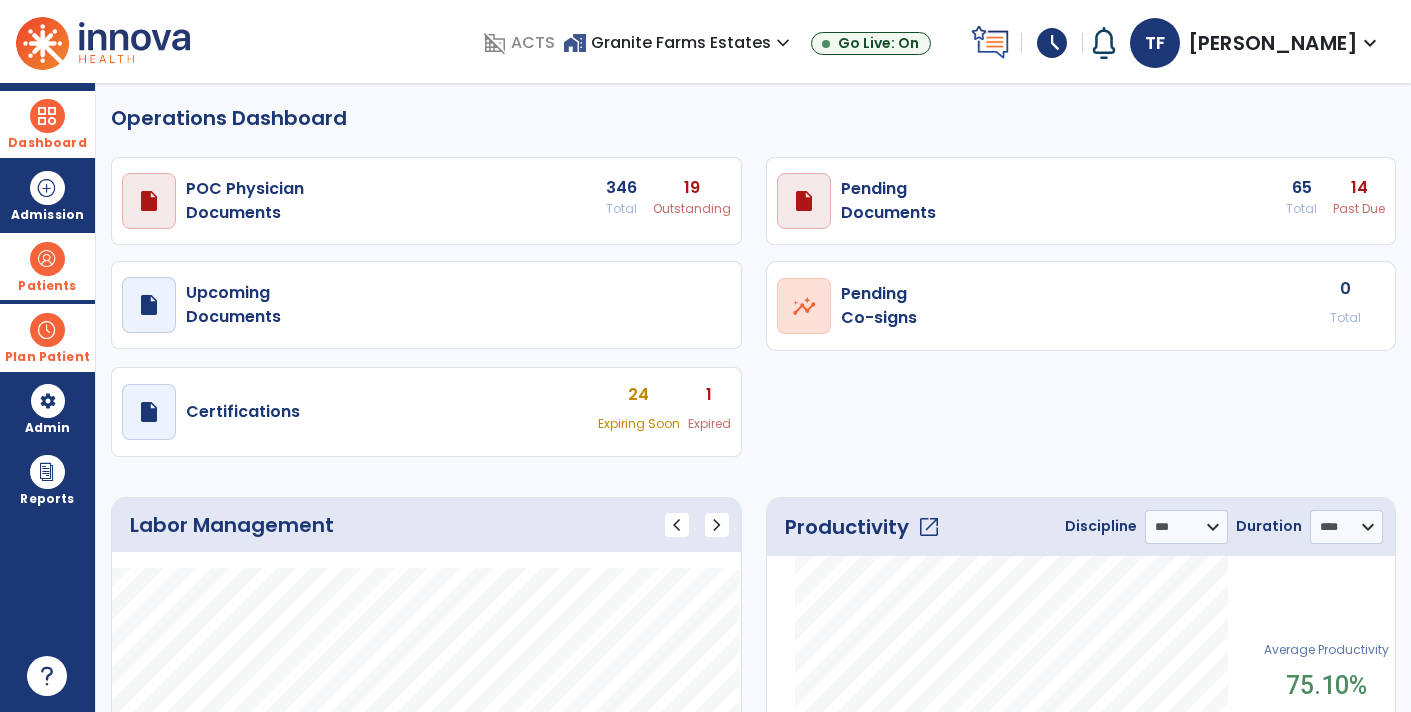 click on "draft   open_in_new  Upcoming   Documents" at bounding box center (426, 201) 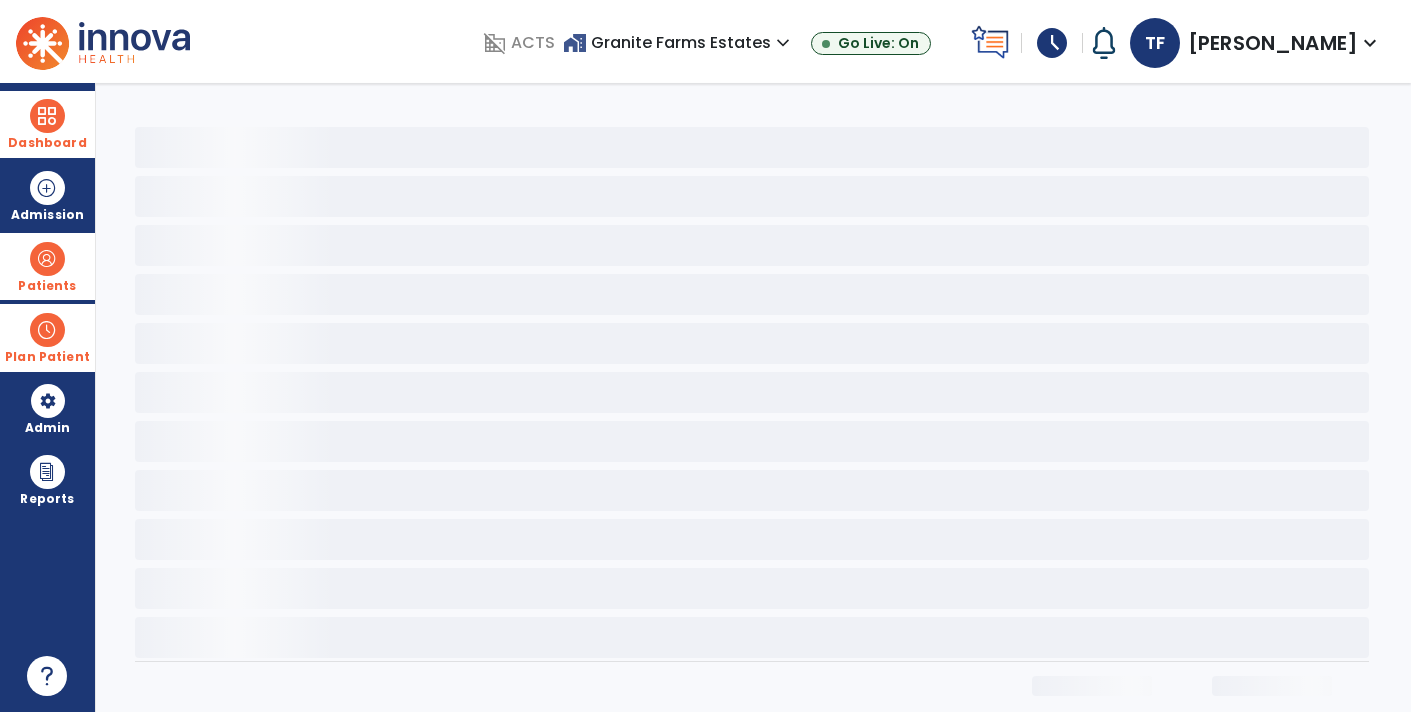scroll, scrollTop: 0, scrollLeft: 0, axis: both 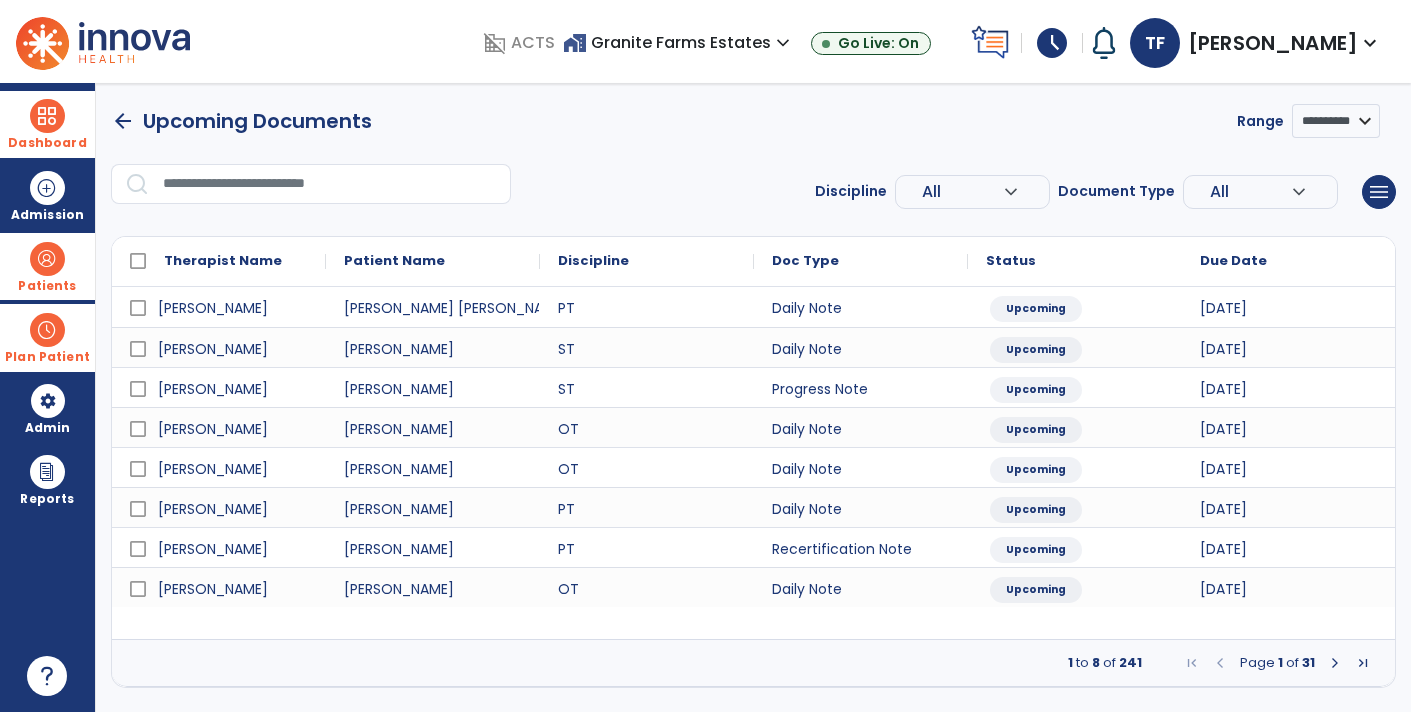 click at bounding box center [330, 184] 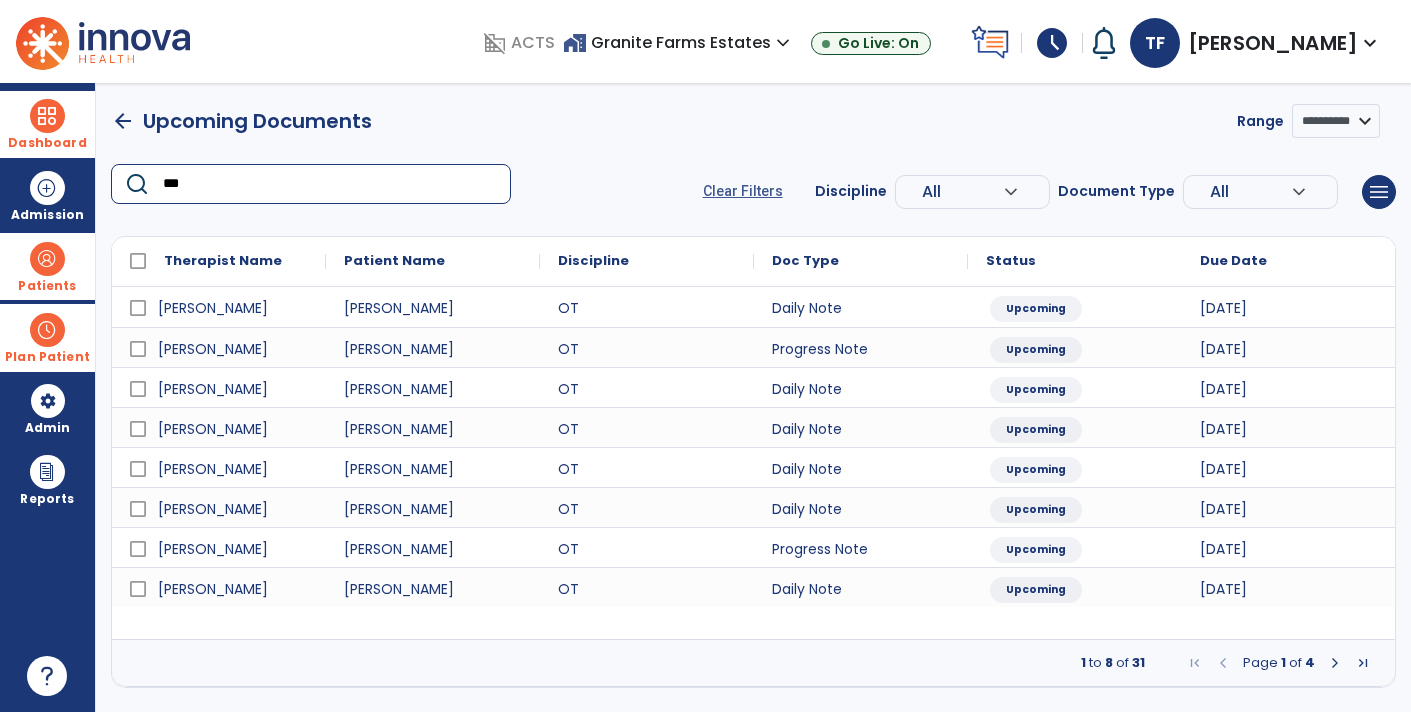 type on "***" 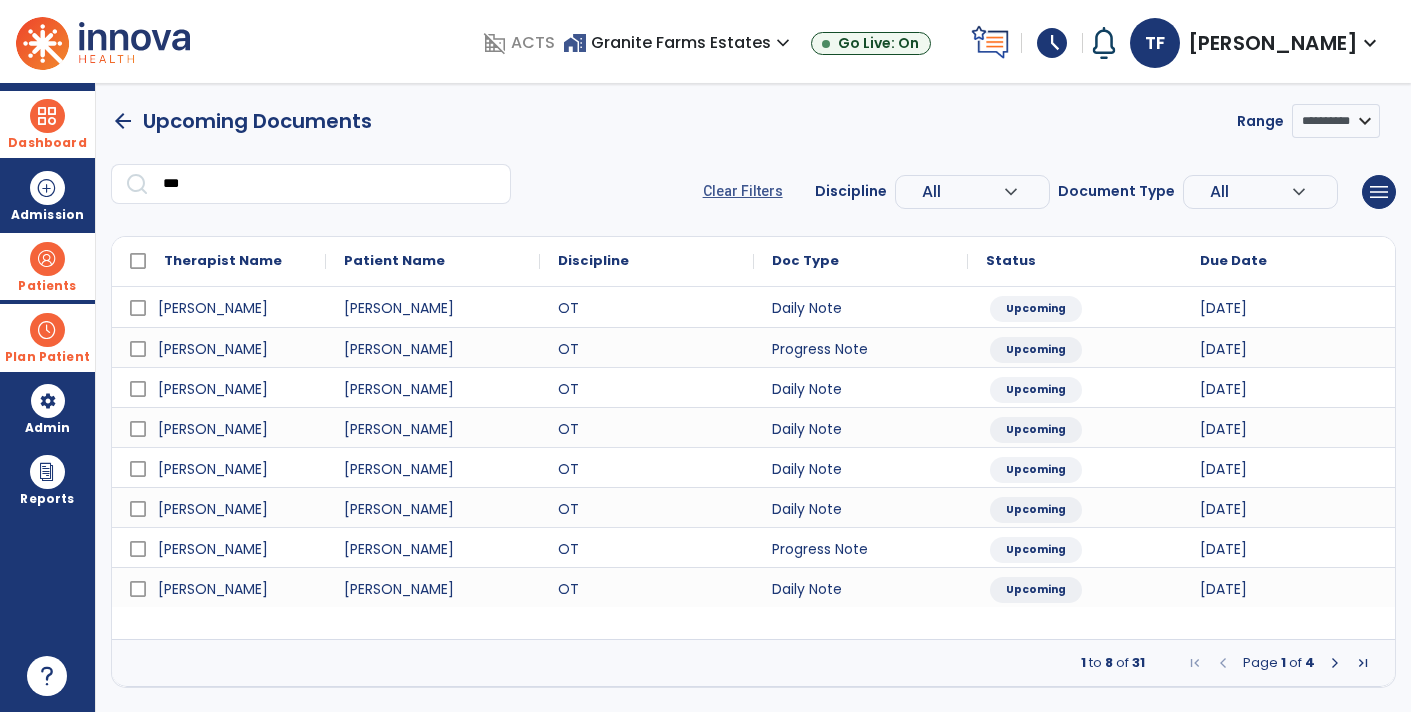 click at bounding box center (1335, 663) 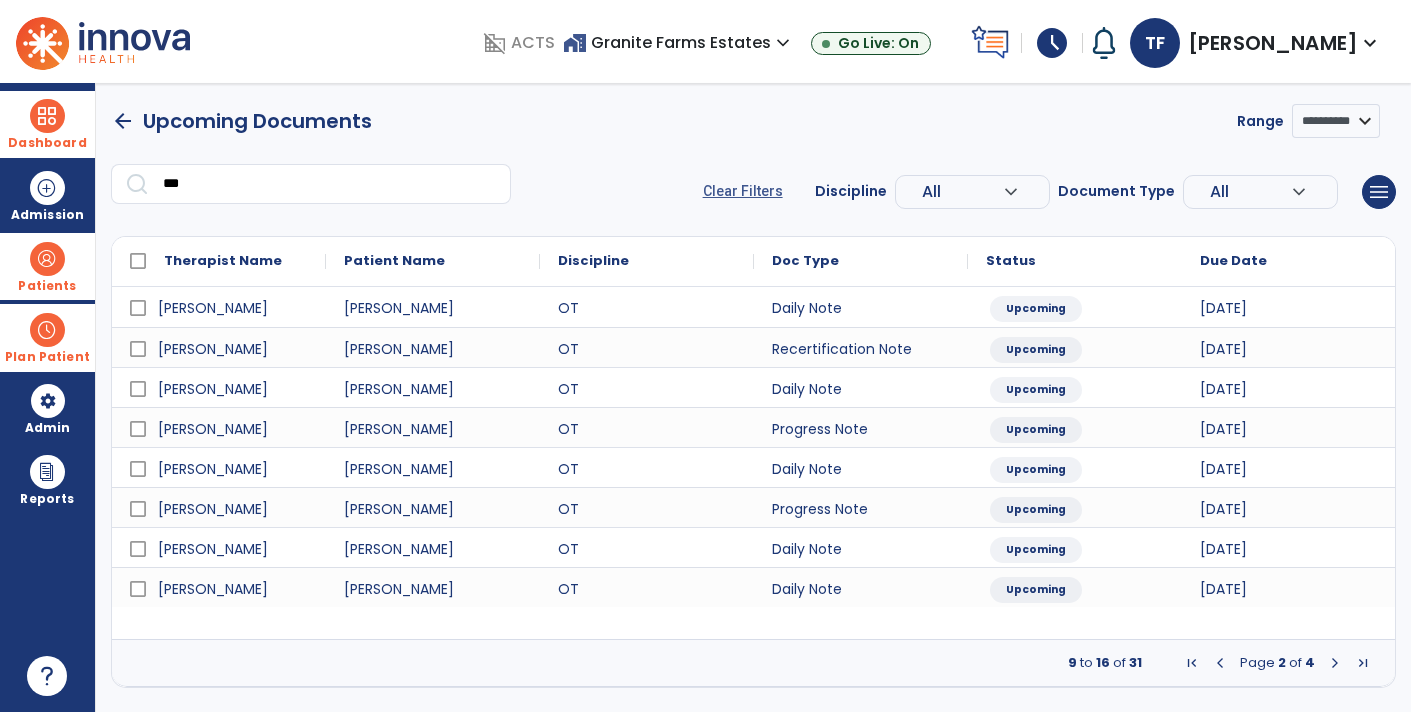 click at bounding box center (1335, 663) 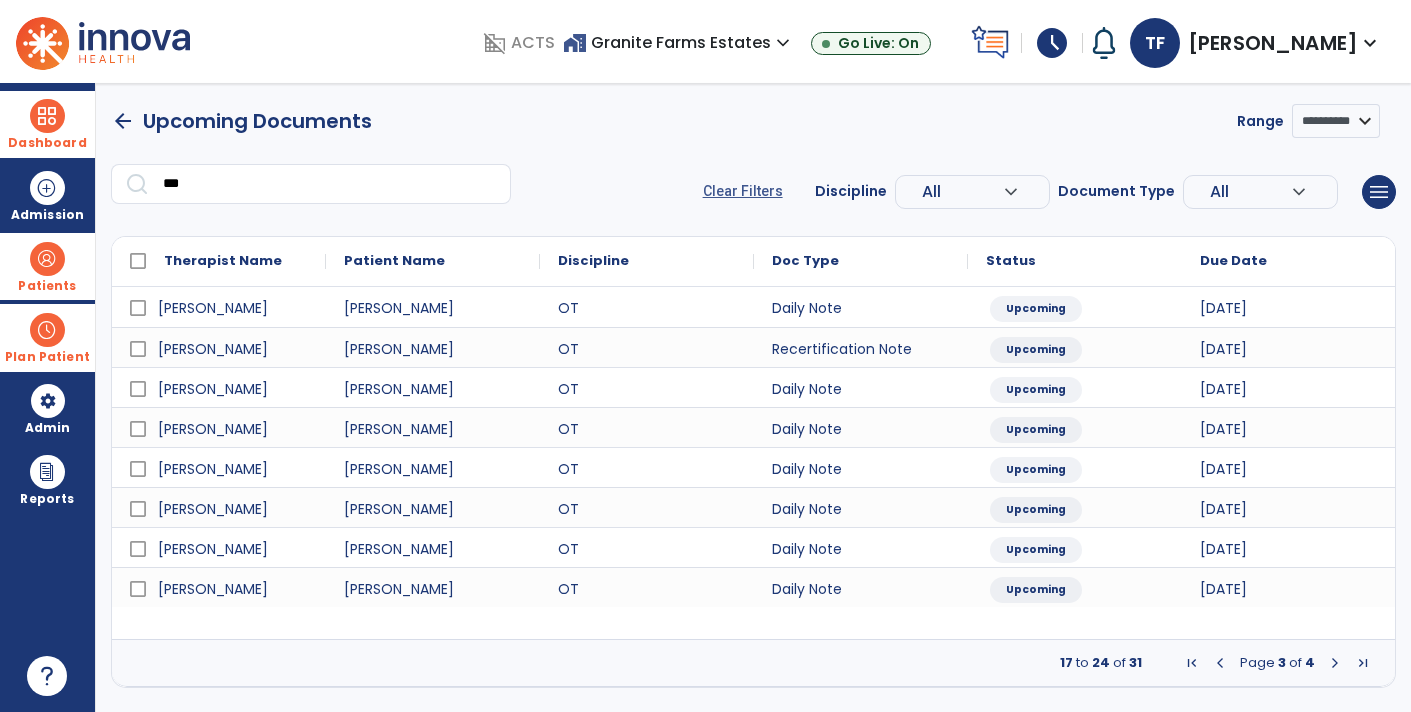 click at bounding box center (1335, 663) 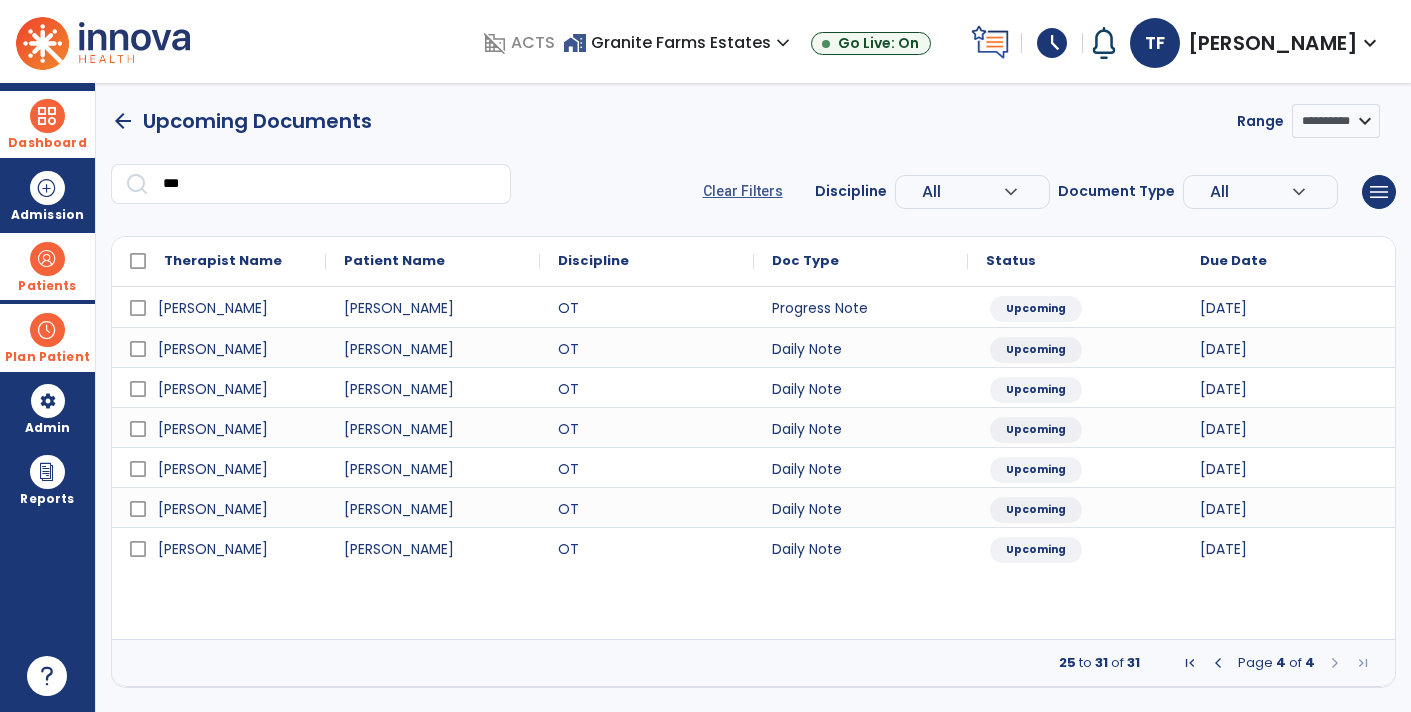 click at bounding box center (1335, 663) 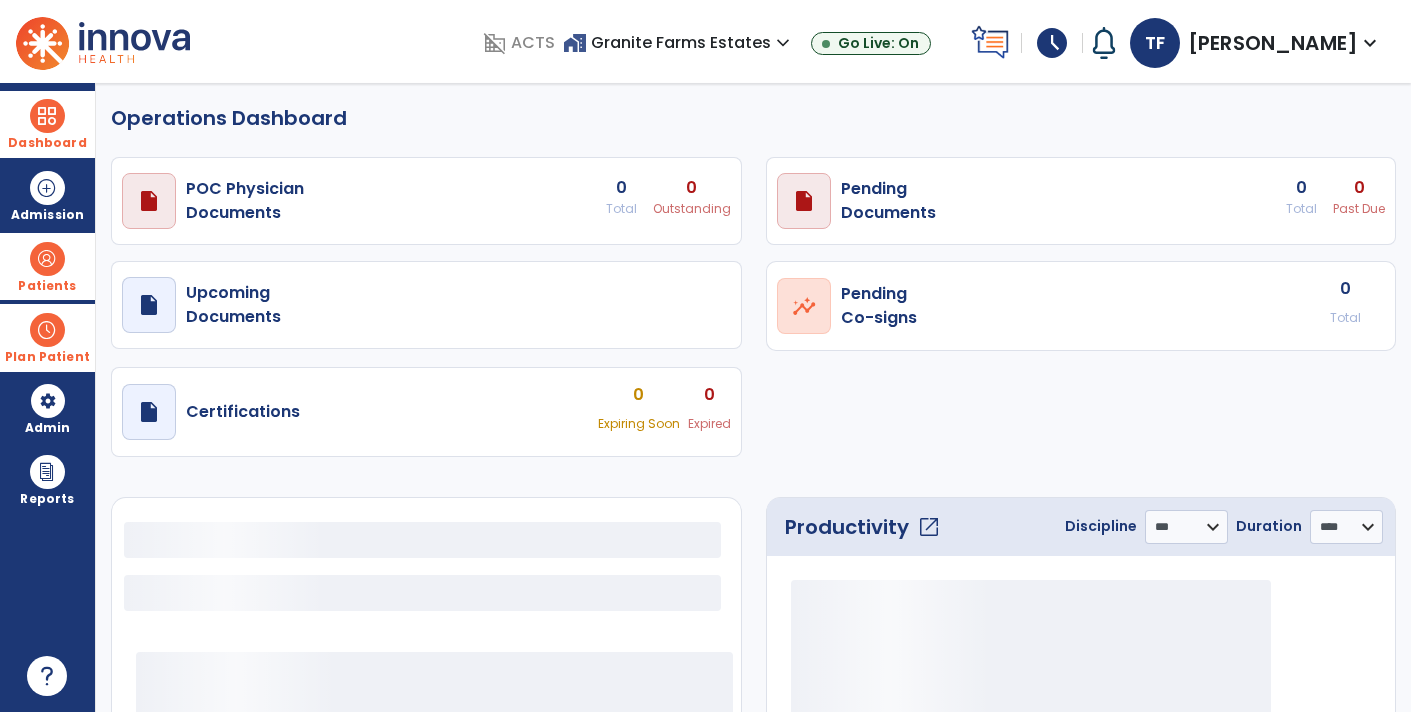 select on "***" 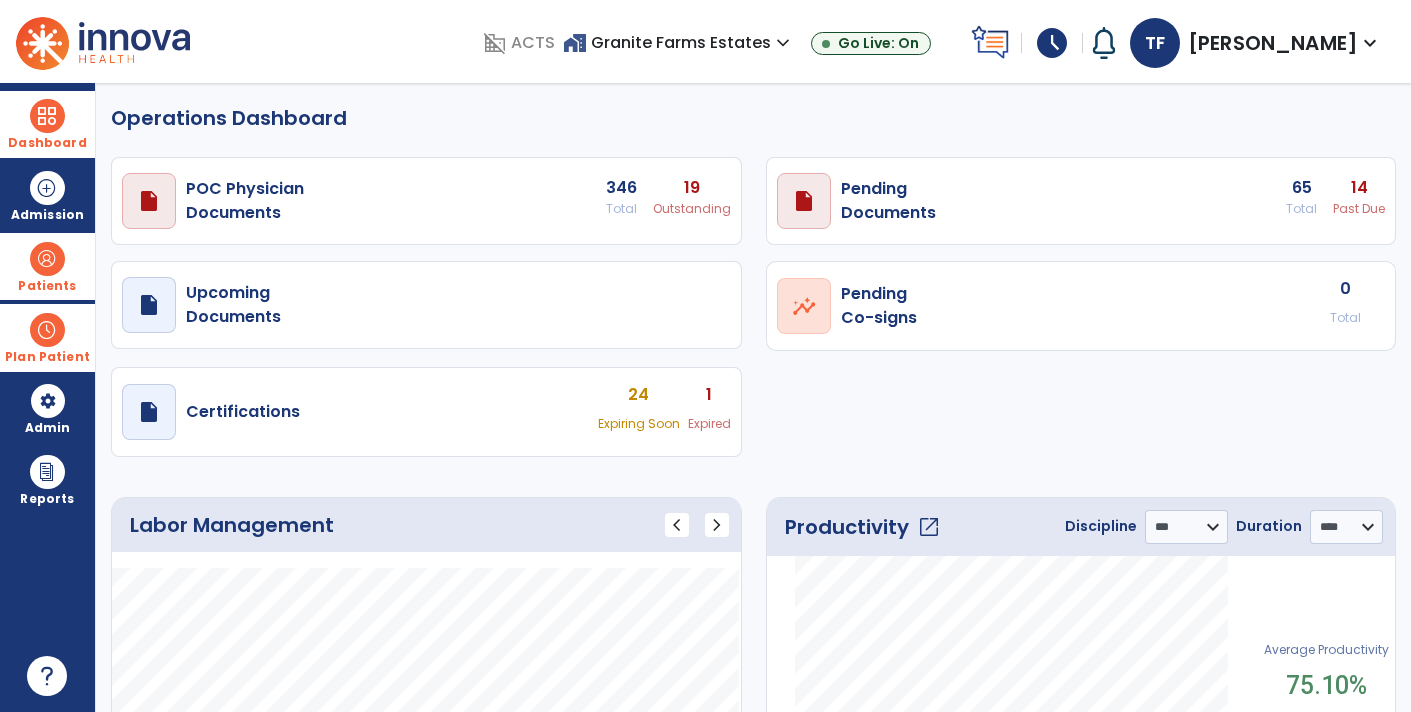 click on "Expired" at bounding box center [692, 209] 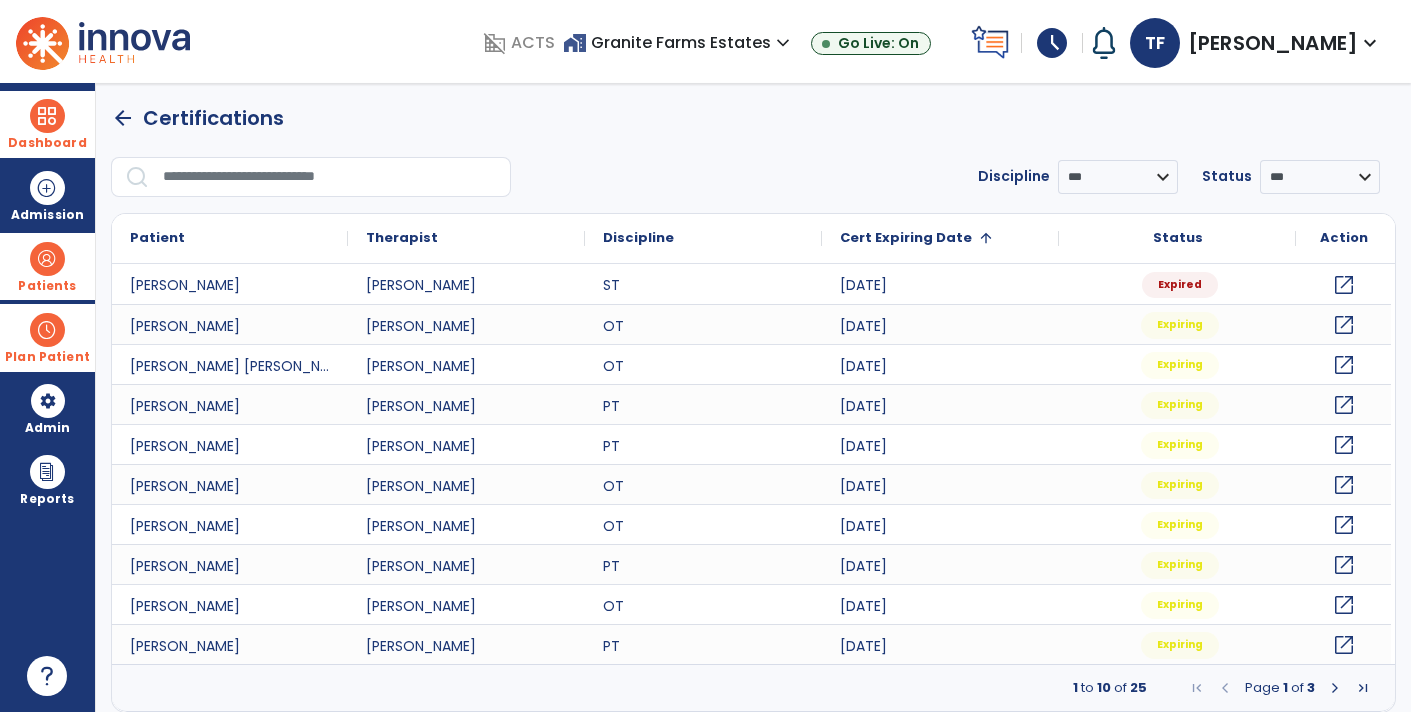 click on "arrow_back   Certifications" 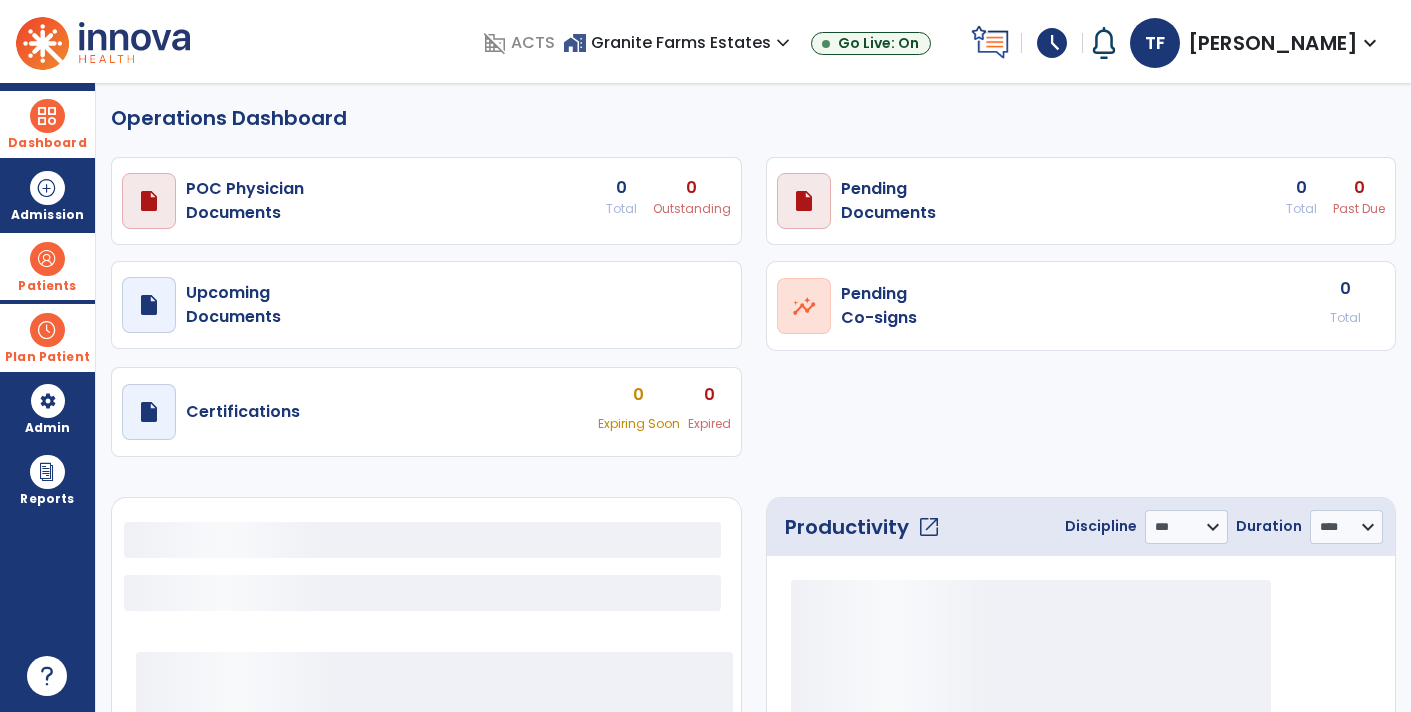 select on "***" 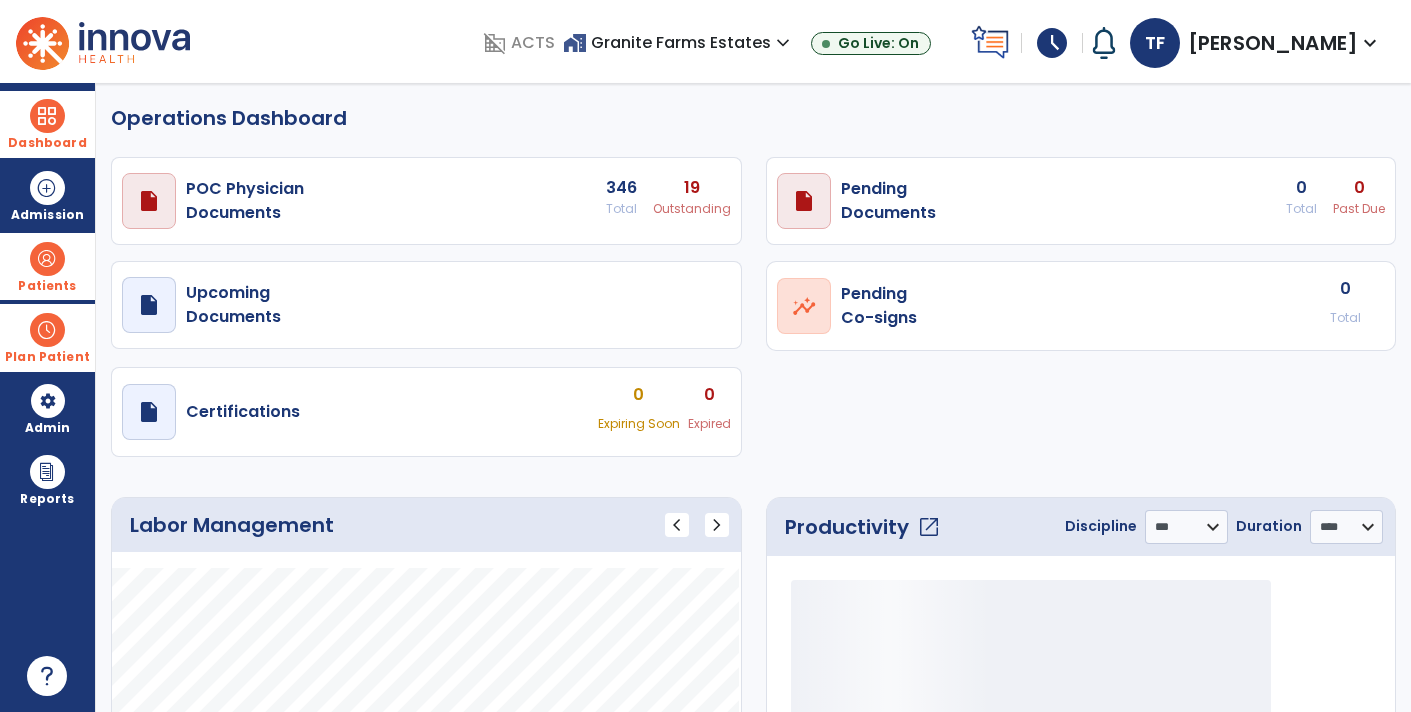 click on "Operations Dashboard" 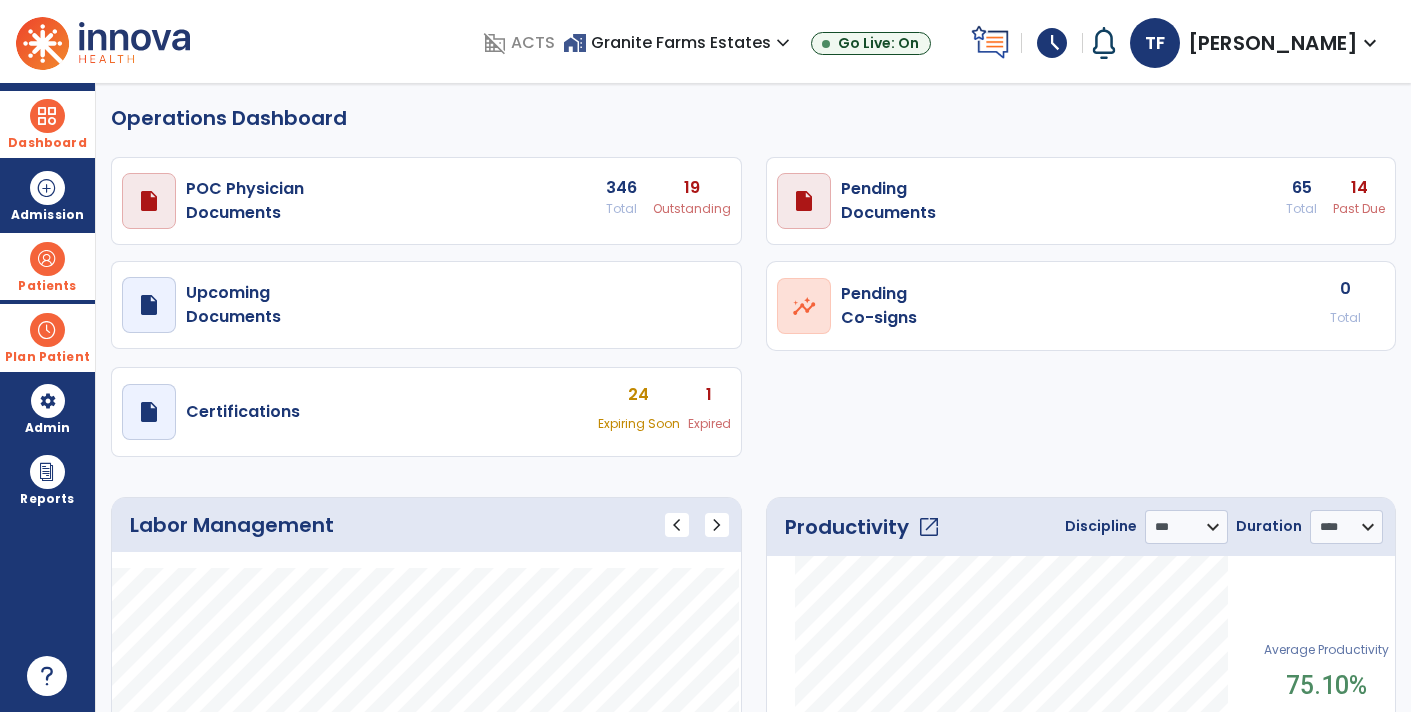 click on "Dashboard" at bounding box center [47, 124] 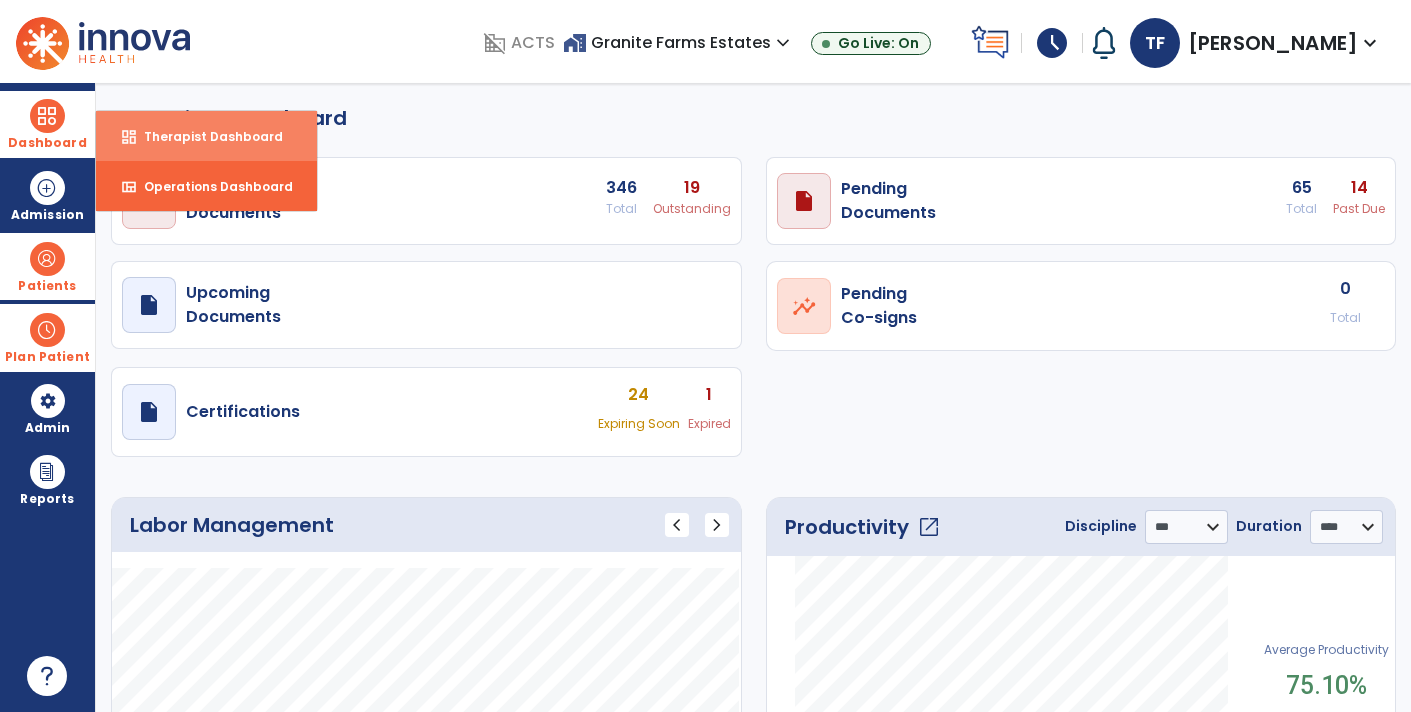 click on "dashboard  Therapist Dashboard" at bounding box center [206, 136] 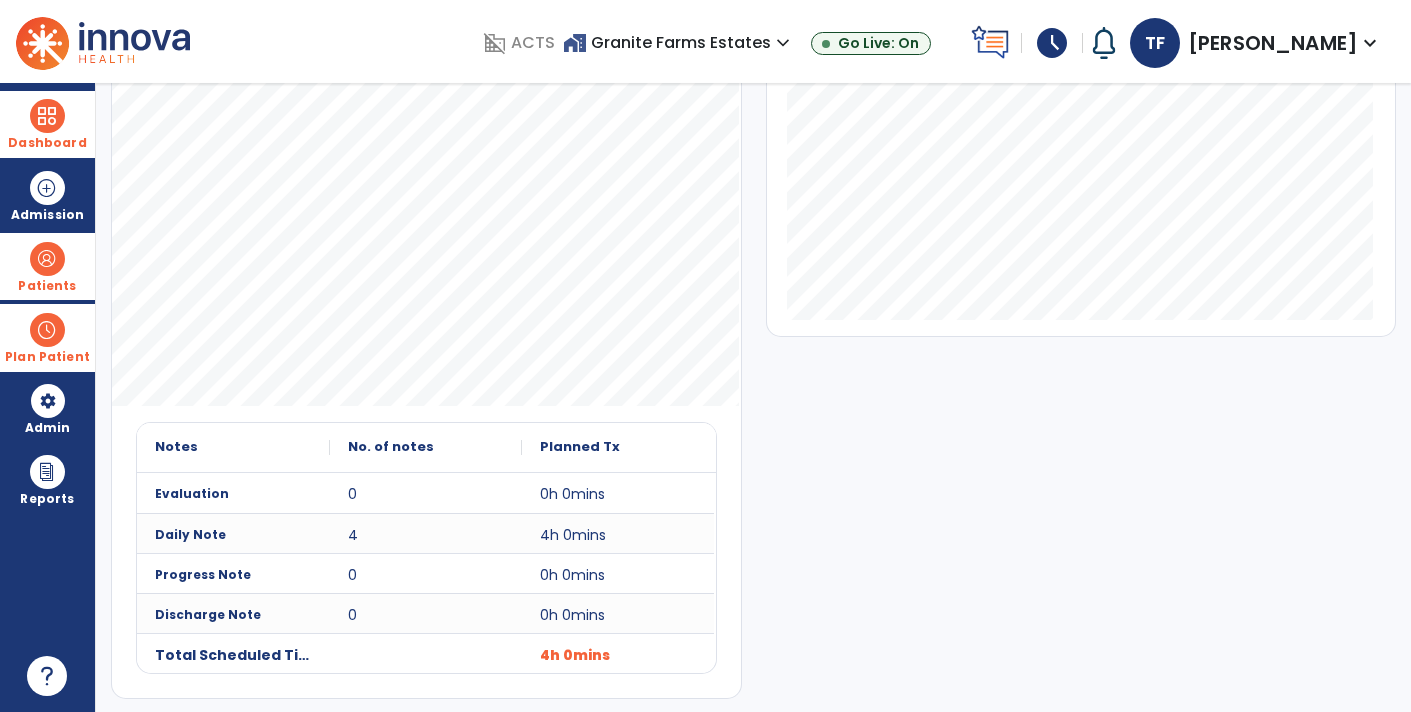 scroll, scrollTop: 0, scrollLeft: 0, axis: both 